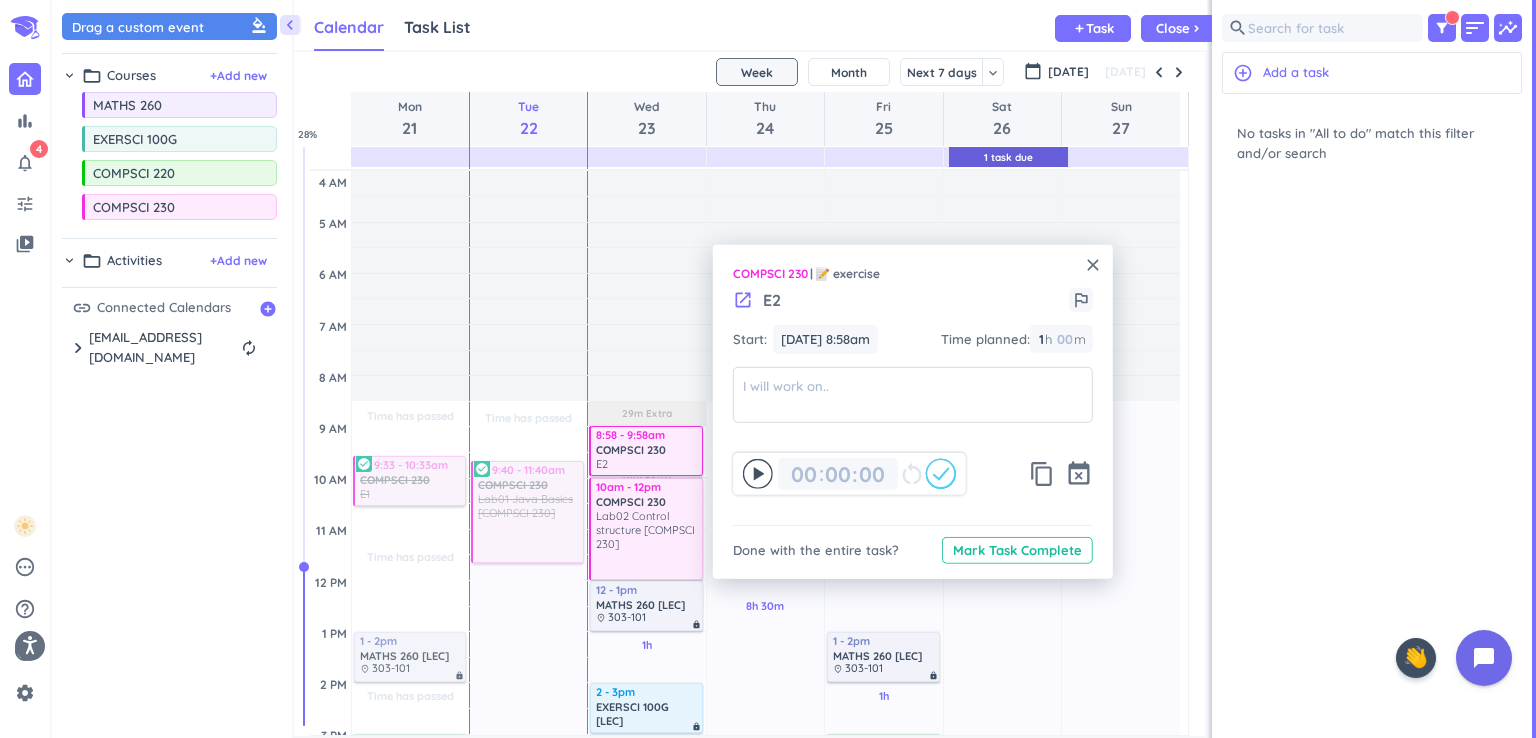 scroll, scrollTop: 0, scrollLeft: 0, axis: both 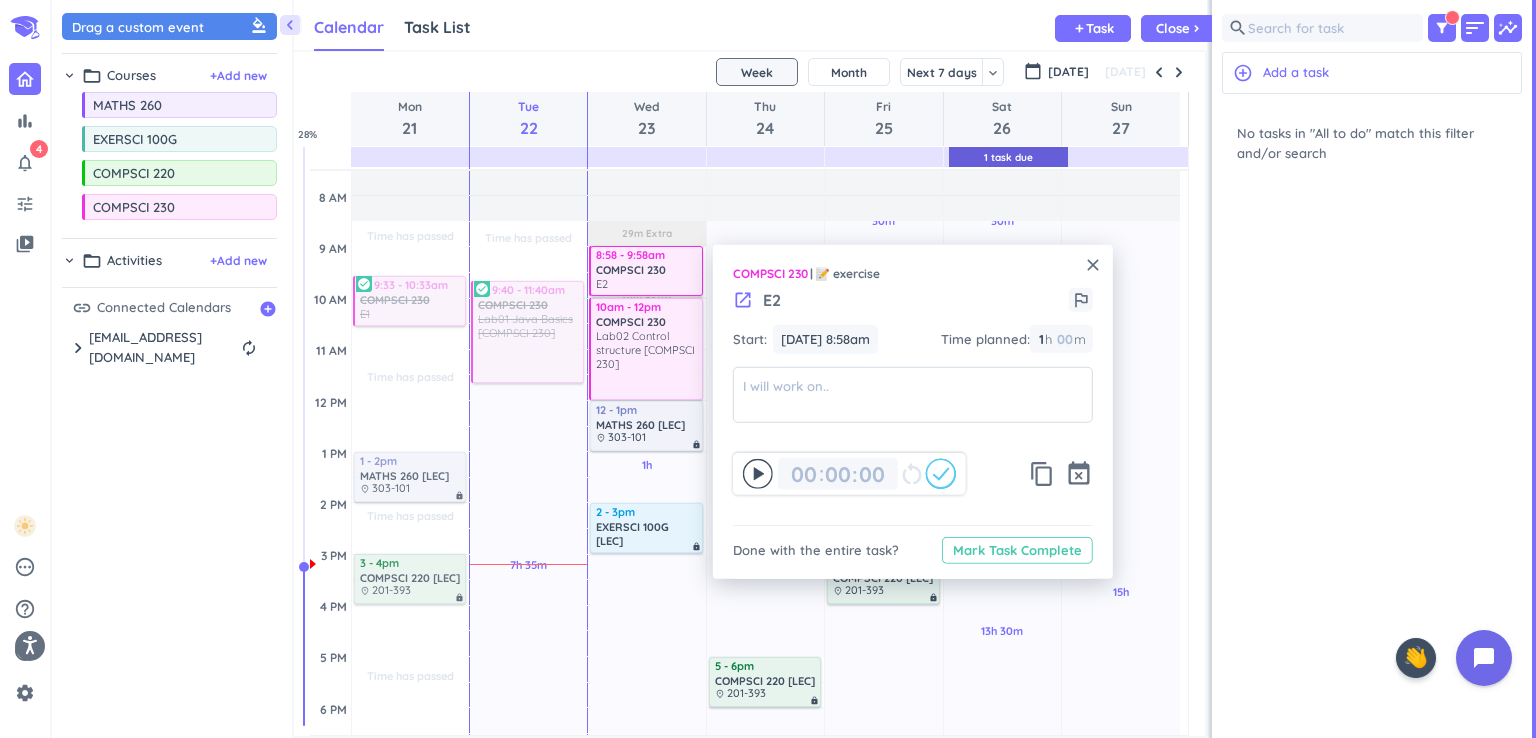 click on "Mark Task Complete" at bounding box center [1017, 550] 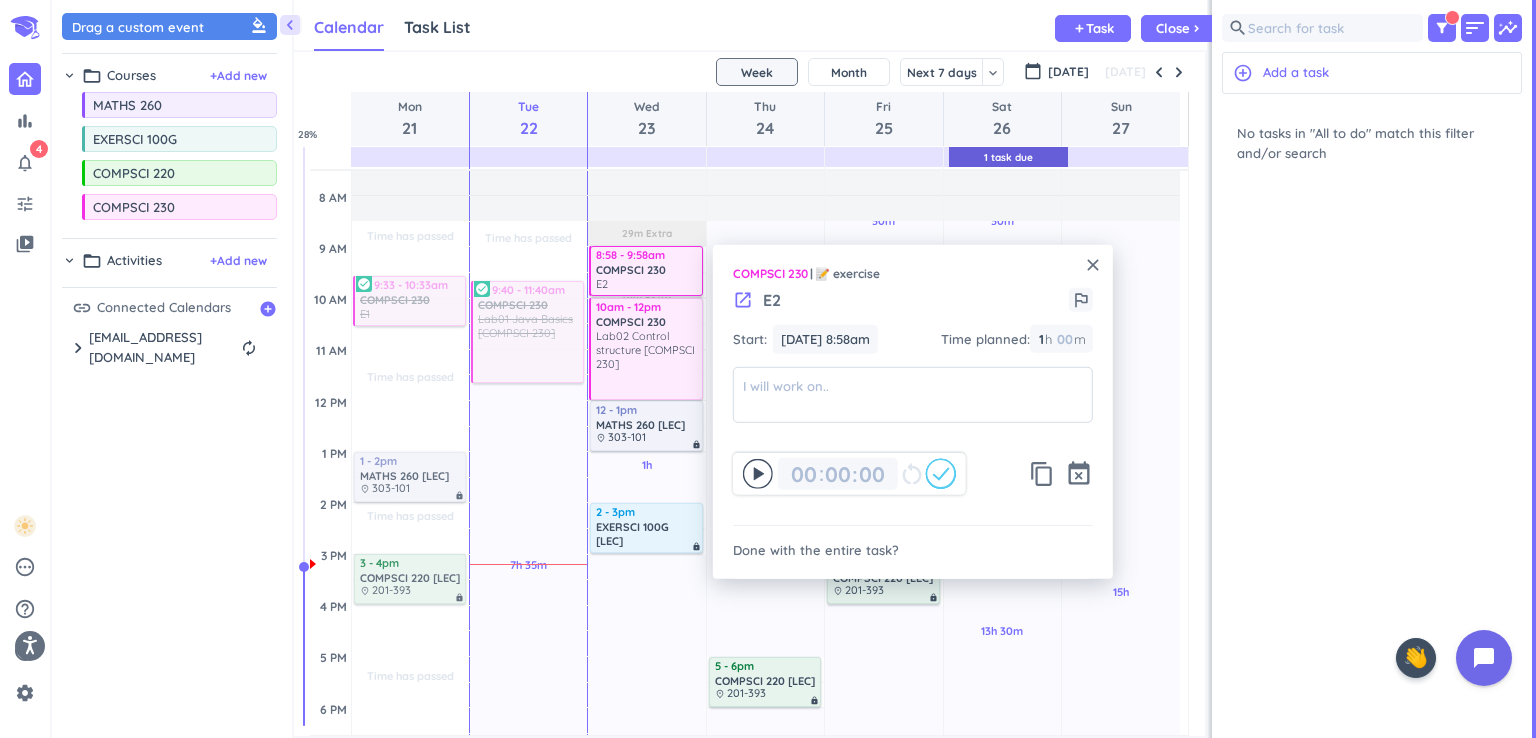 type on "01" 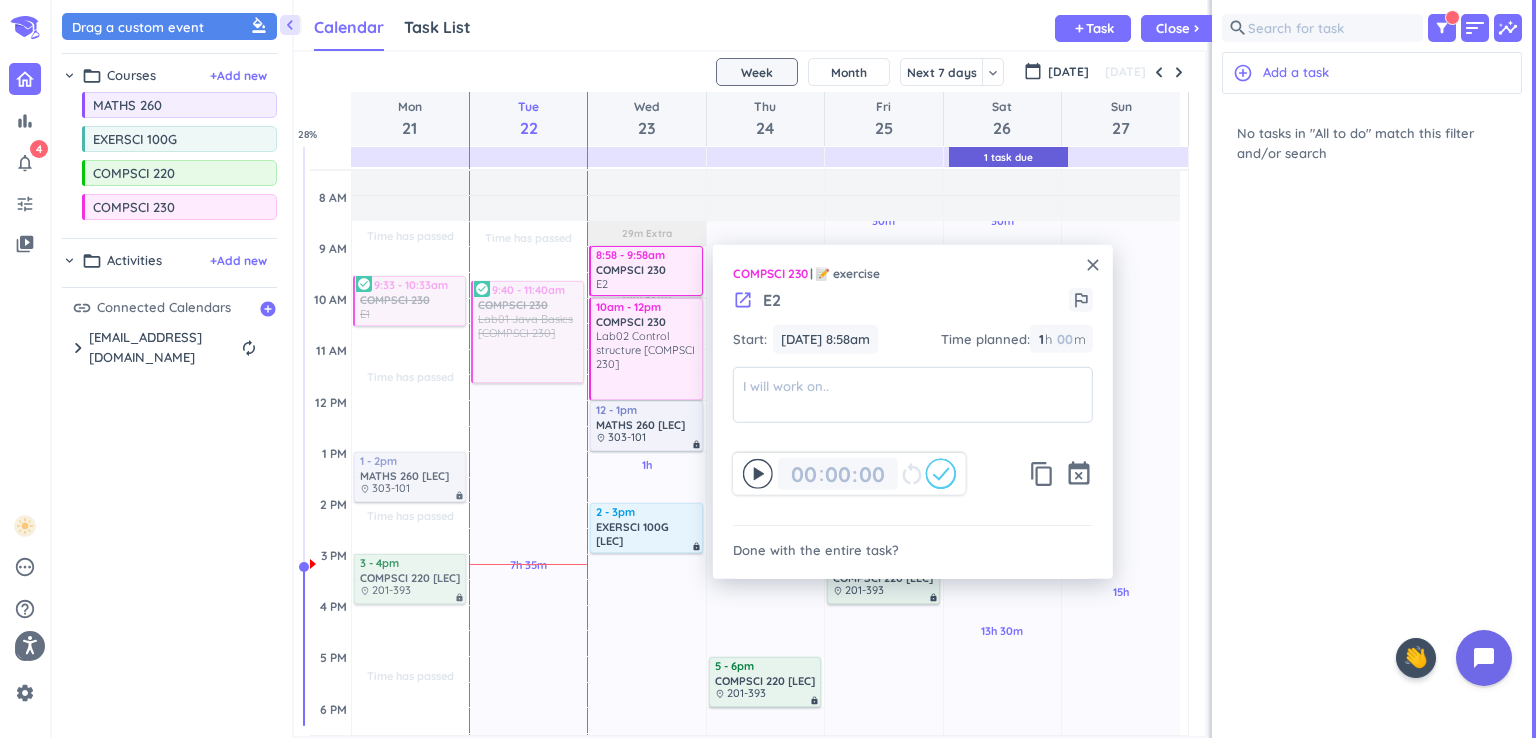 type on "00" 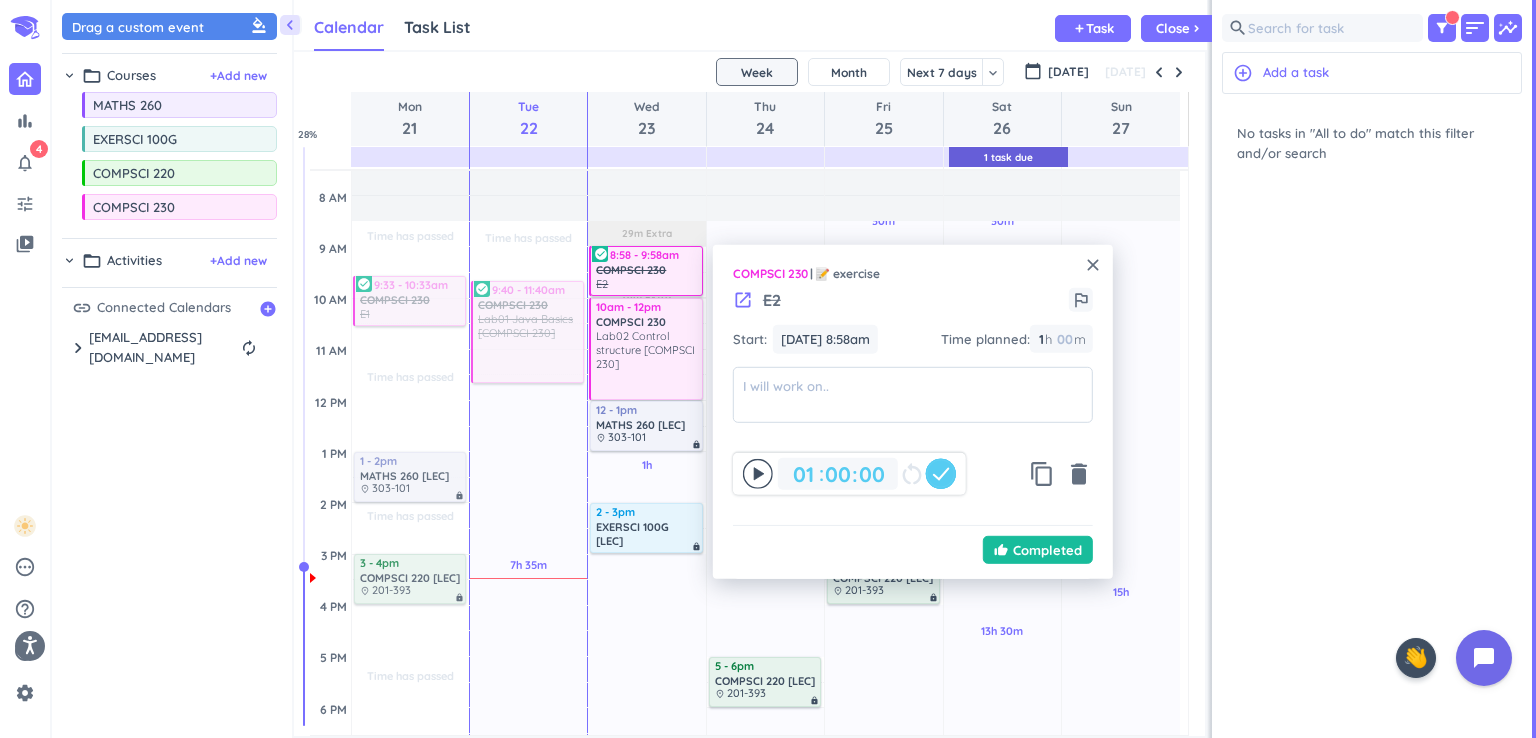 click on "close" at bounding box center [1093, 265] 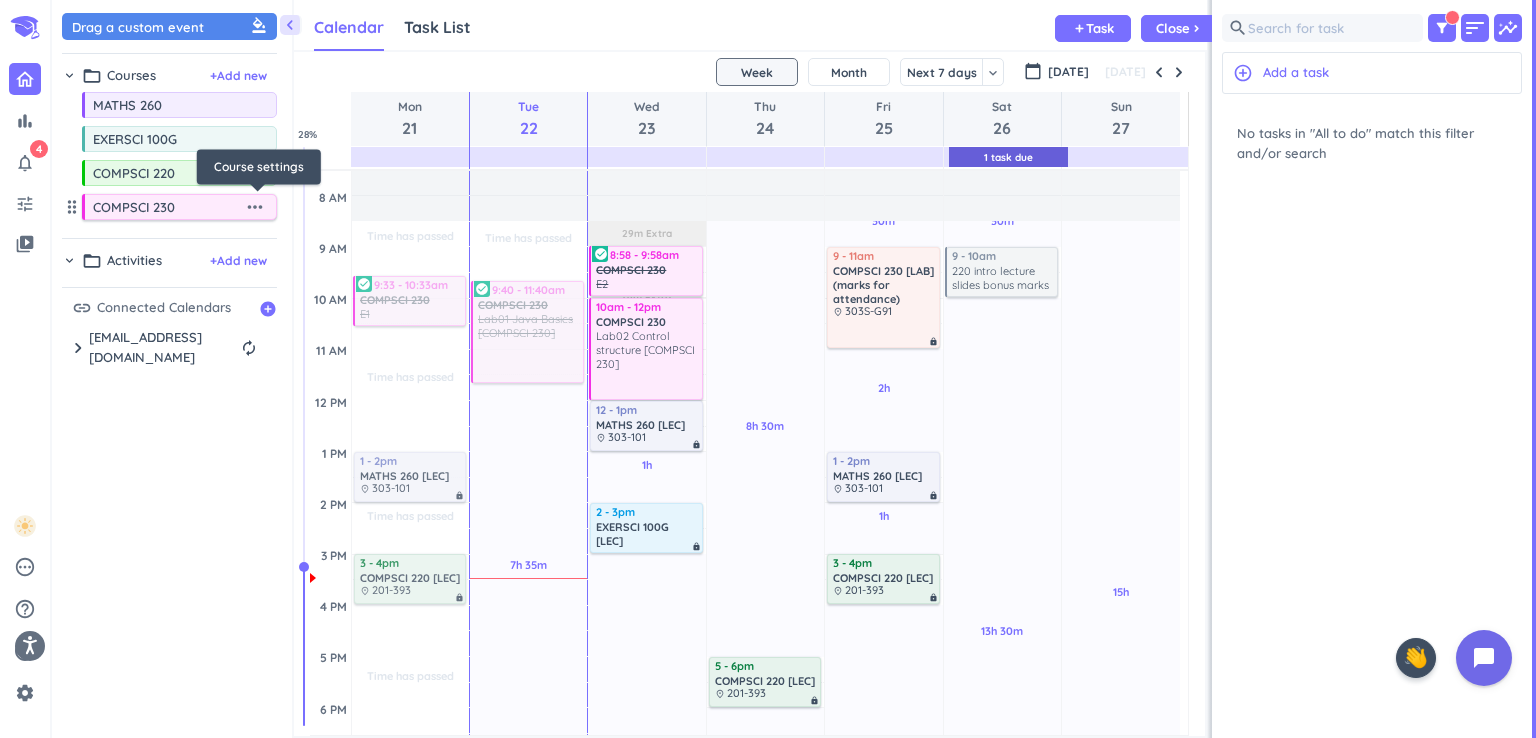 click on "more_horiz" at bounding box center (255, 207) 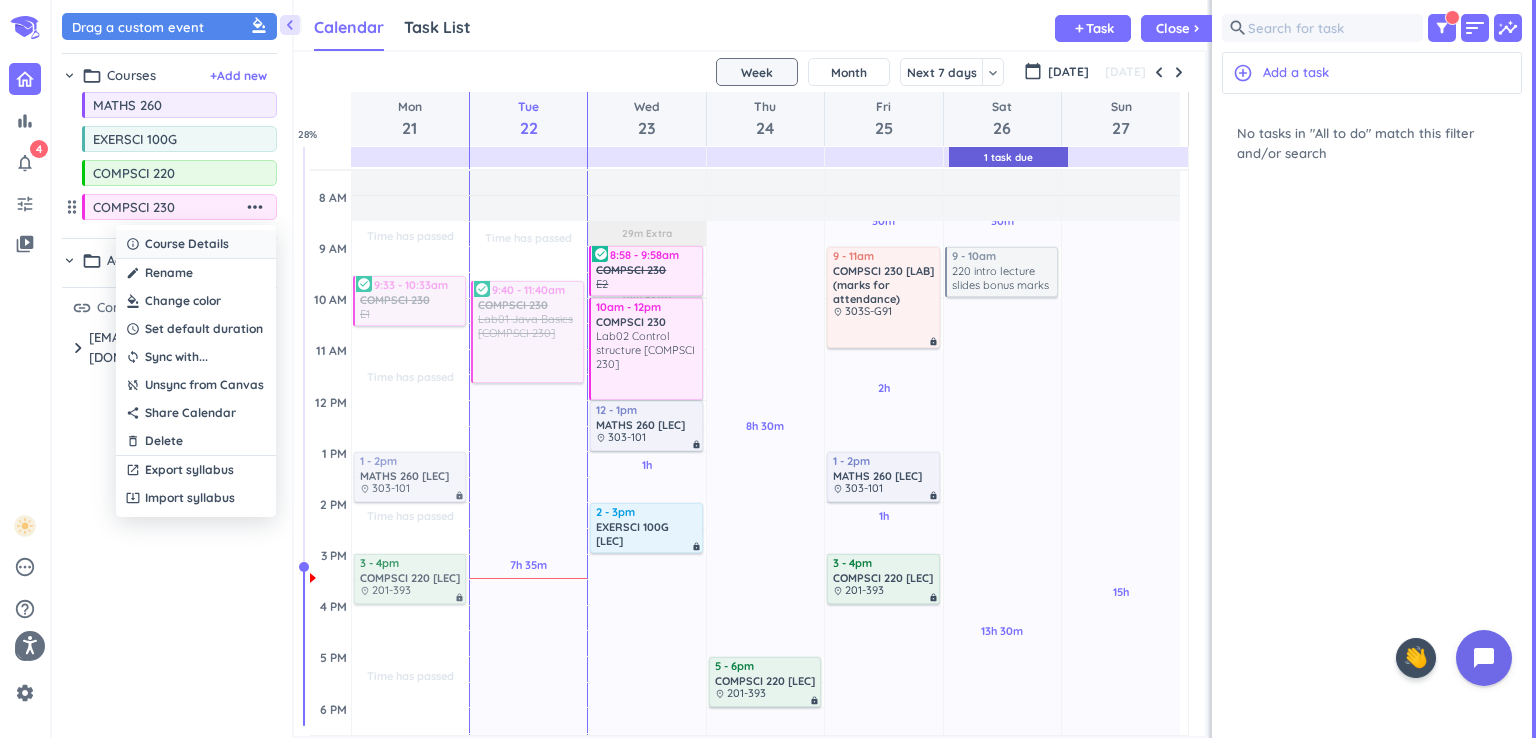 click on "Course Details" at bounding box center (187, 244) 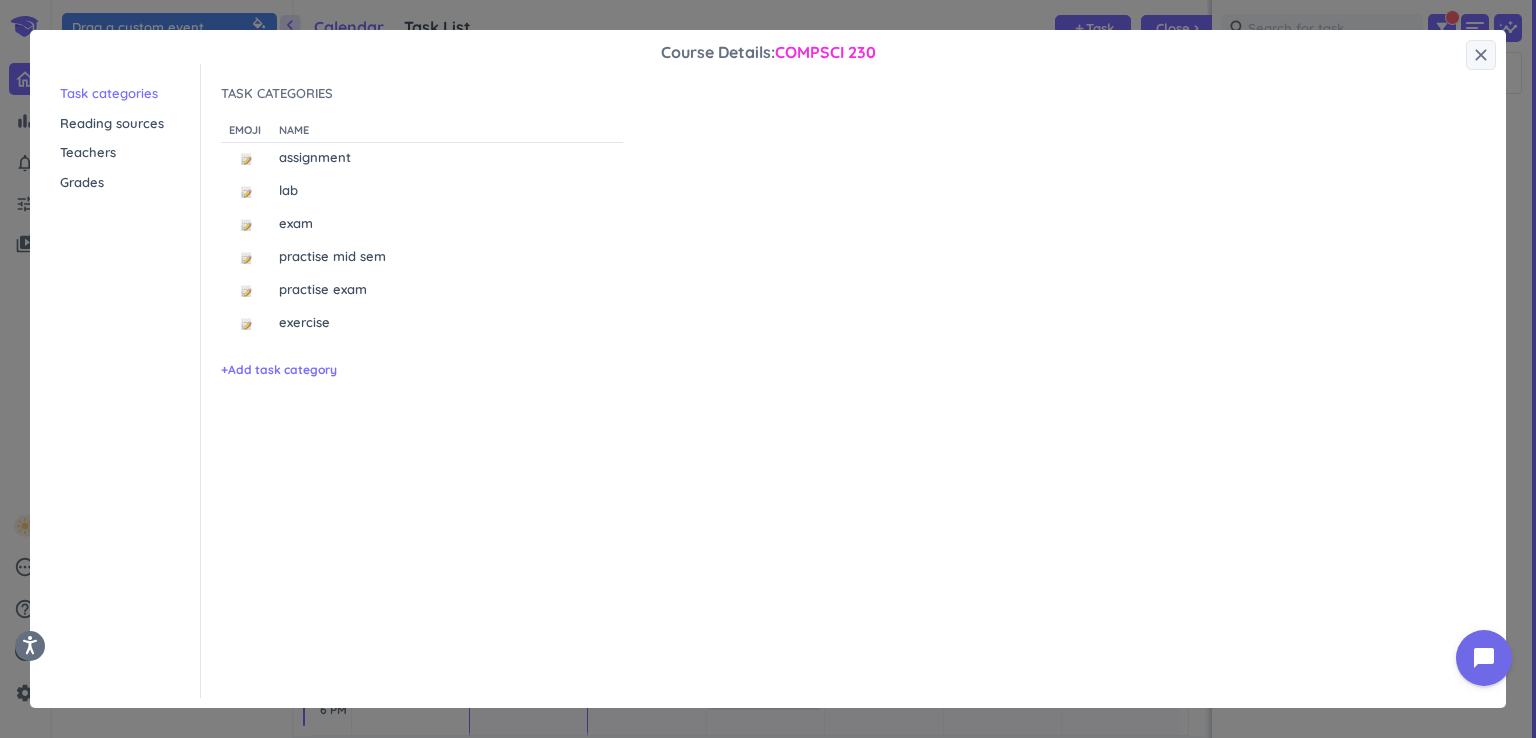 click on "Teachers" at bounding box center (130, 153) 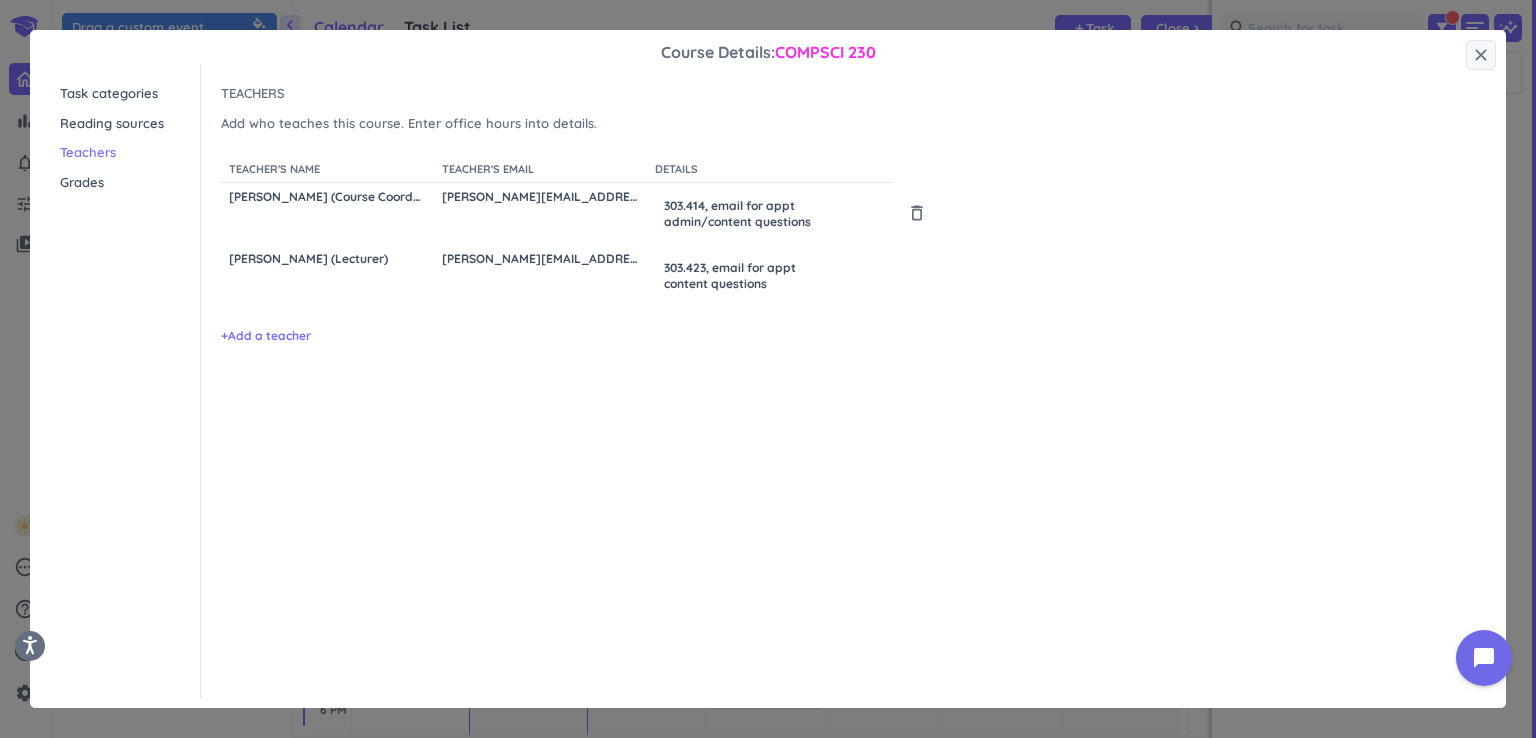 click on "[PERSON_NAME][EMAIL_ADDRESS][DOMAIN_NAME]" at bounding box center (540, 196) 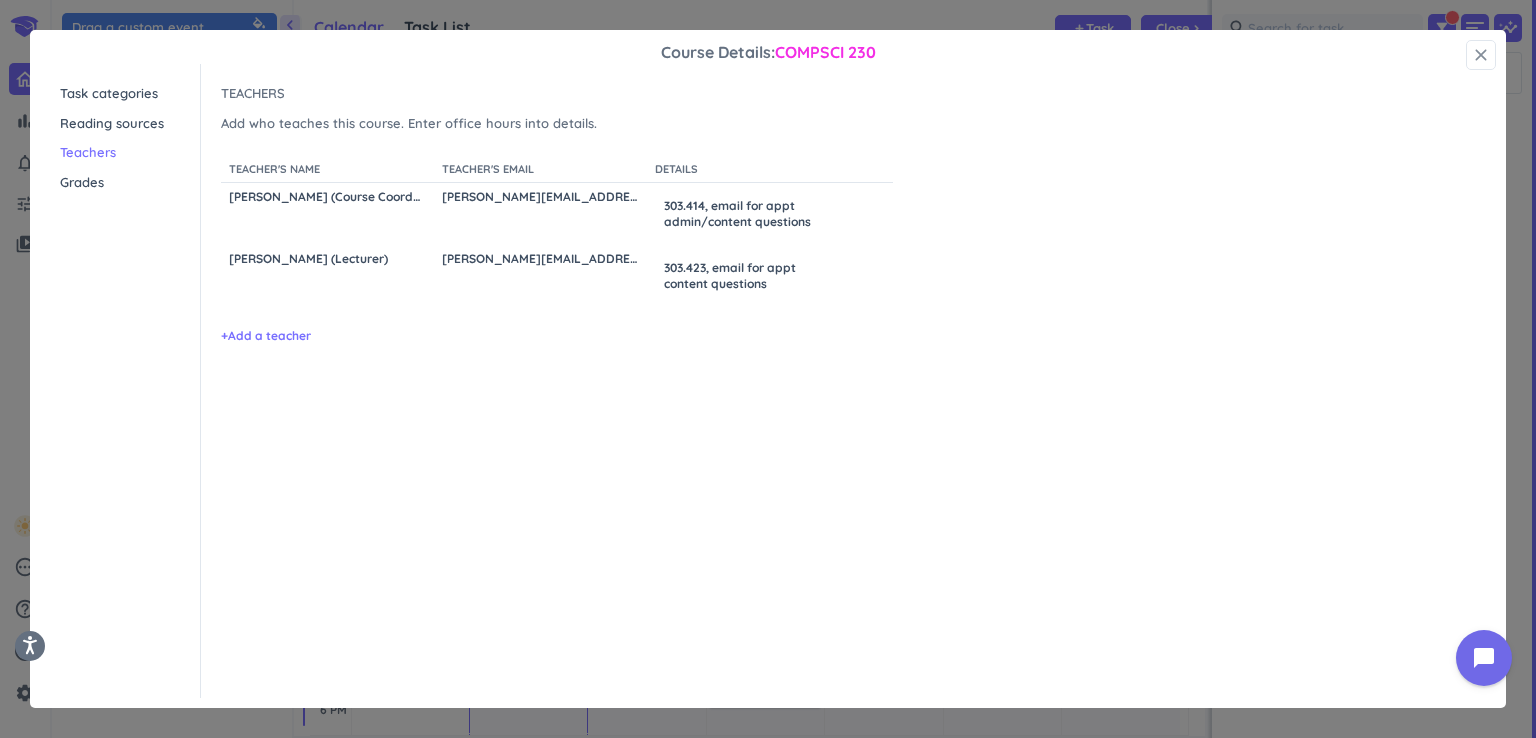 click on "close" at bounding box center (1481, 55) 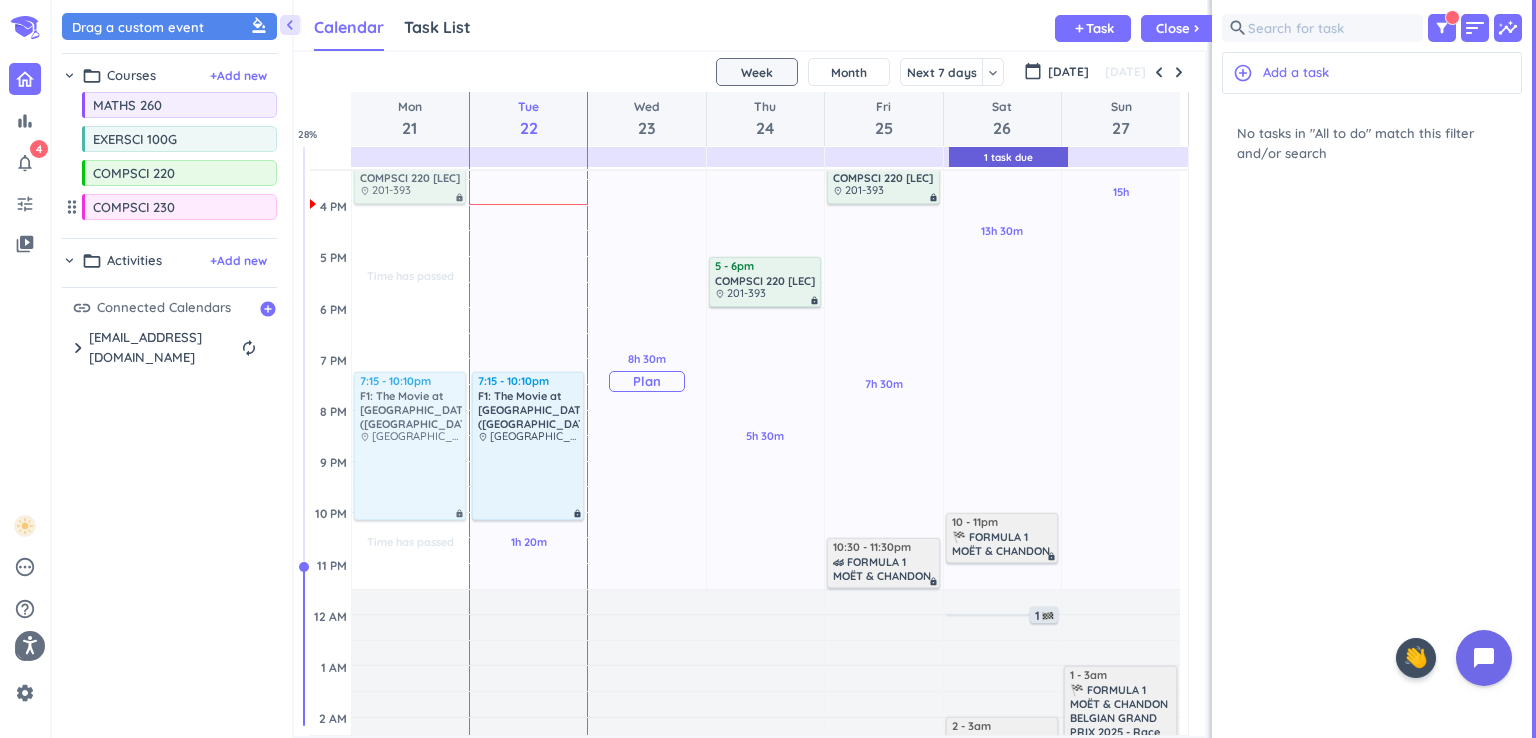 scroll, scrollTop: 380, scrollLeft: 0, axis: vertical 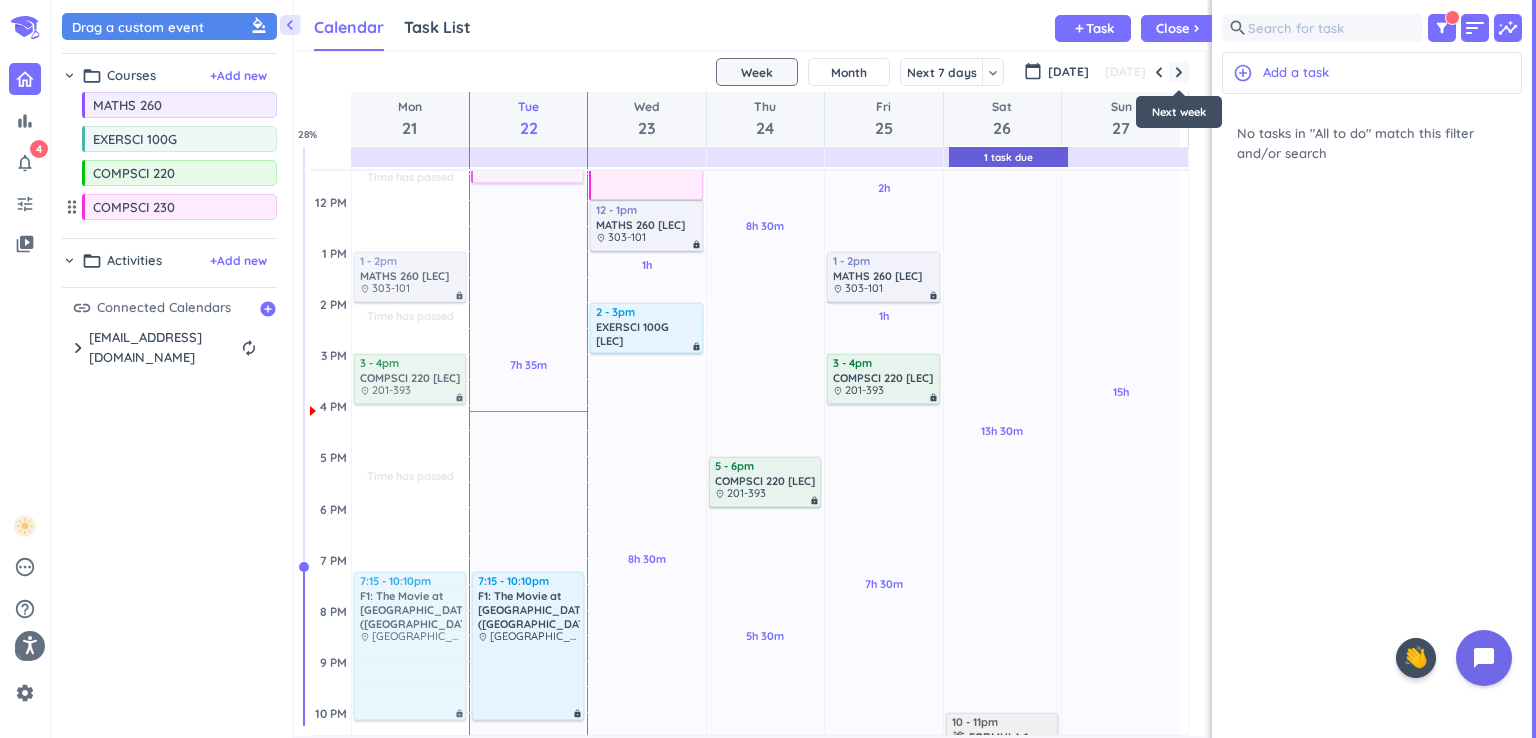 click at bounding box center [1179, 72] 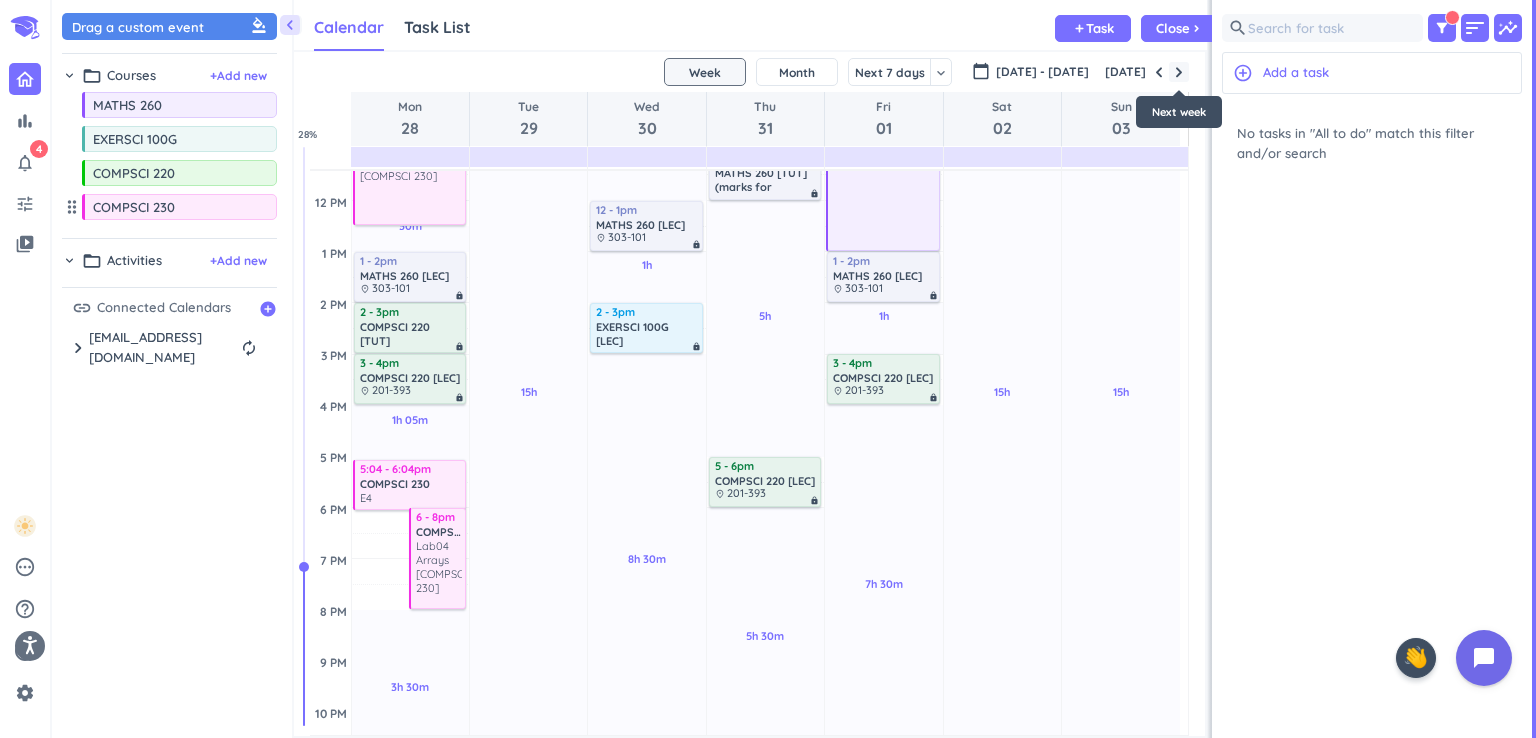 scroll, scrollTop: 180, scrollLeft: 0, axis: vertical 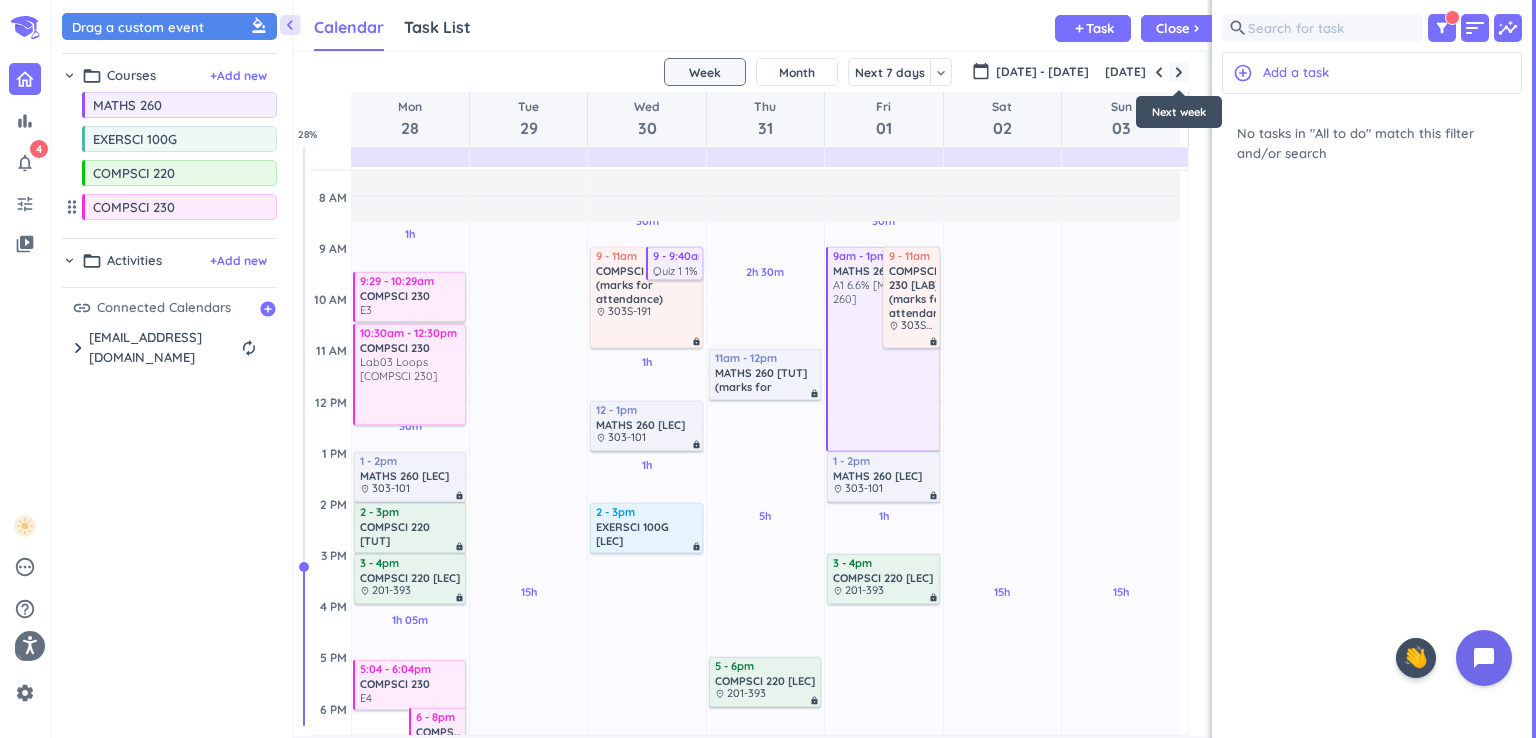 click at bounding box center [1179, 72] 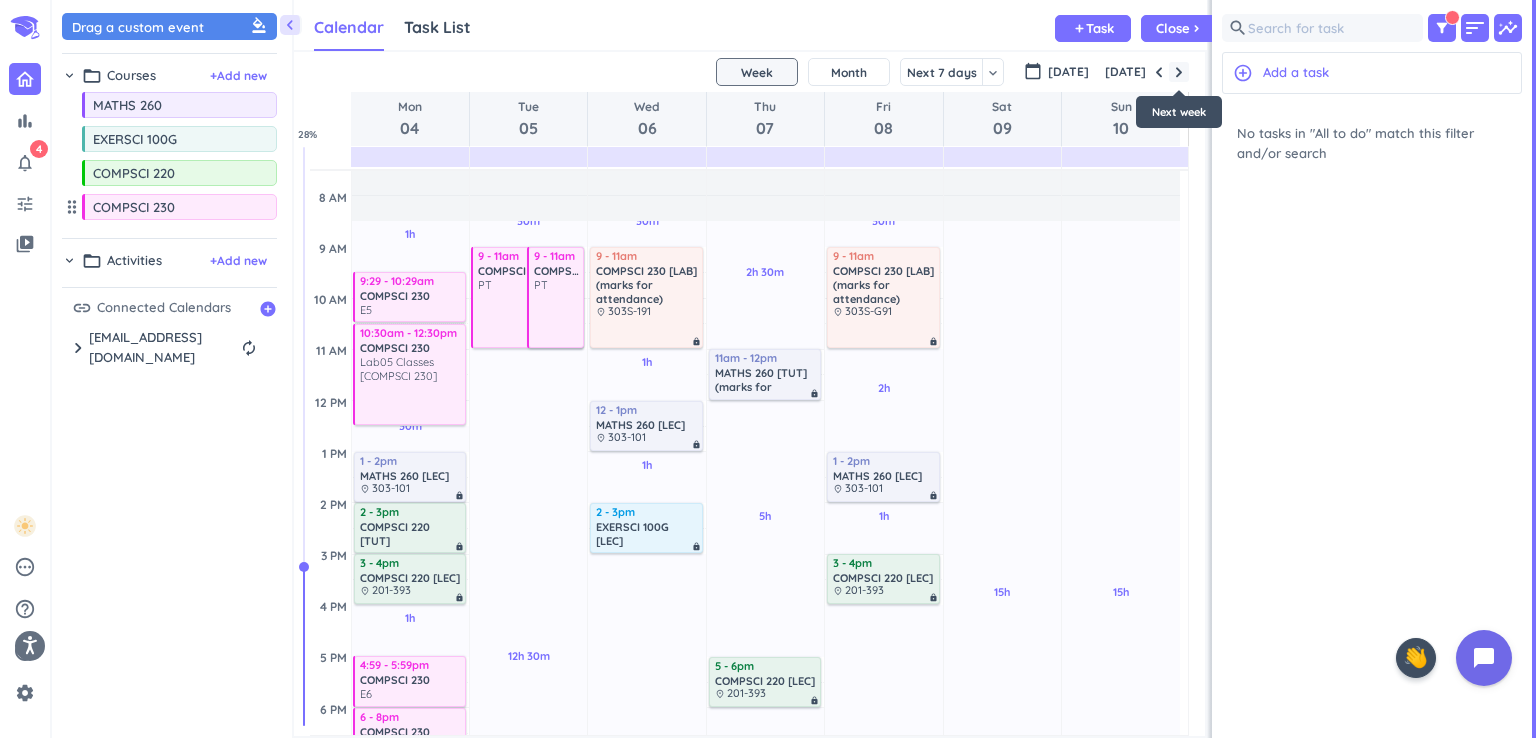 click at bounding box center (1179, 72) 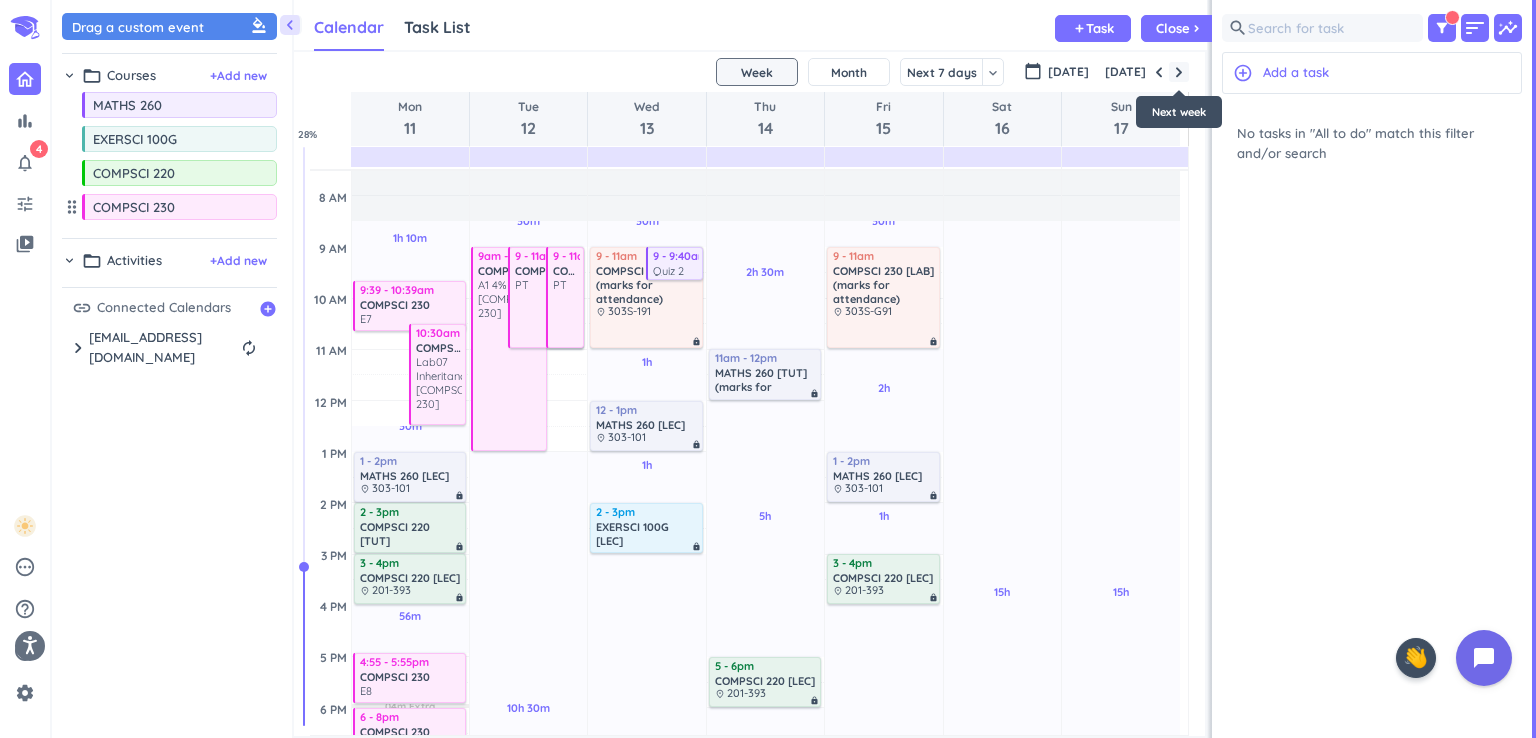 click at bounding box center (1179, 72) 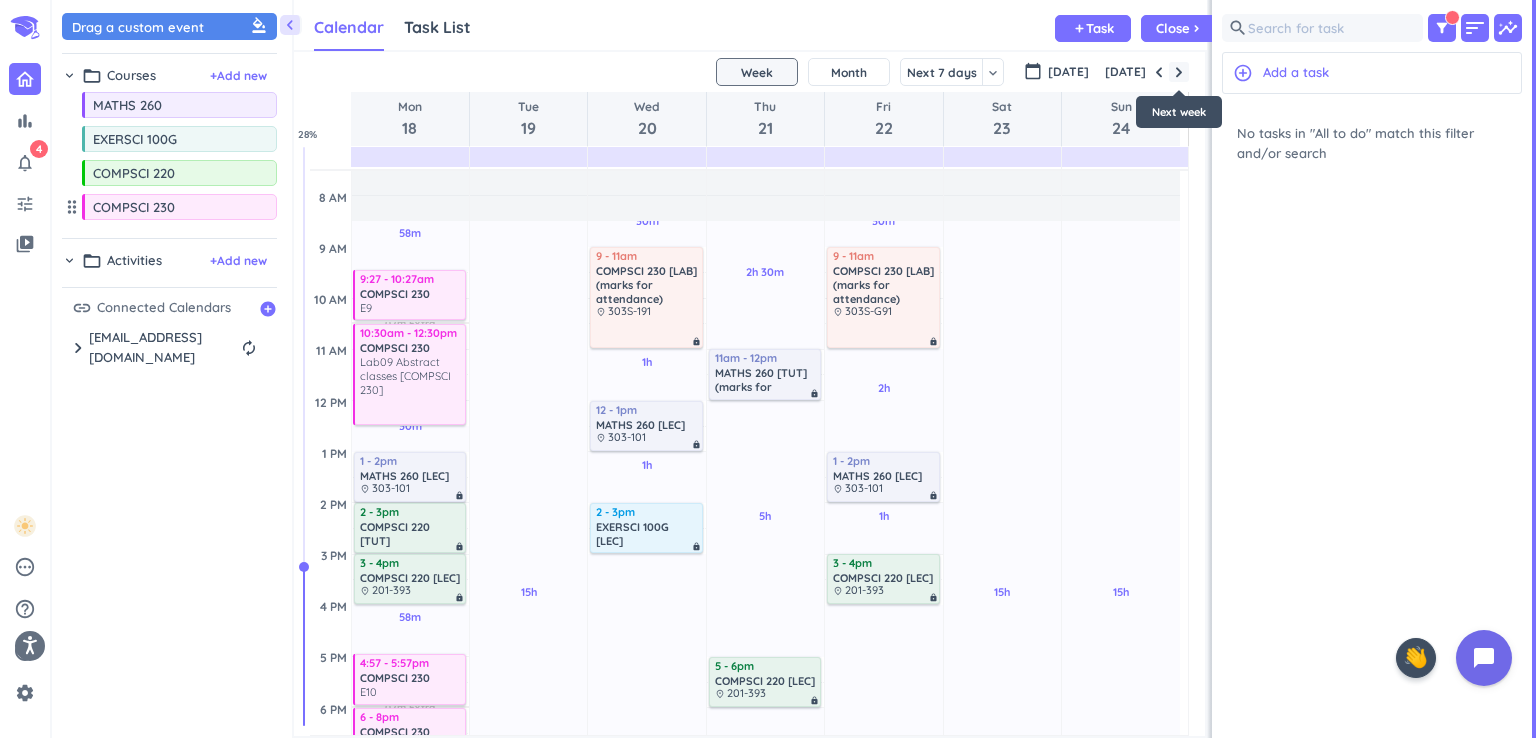 click at bounding box center (1179, 72) 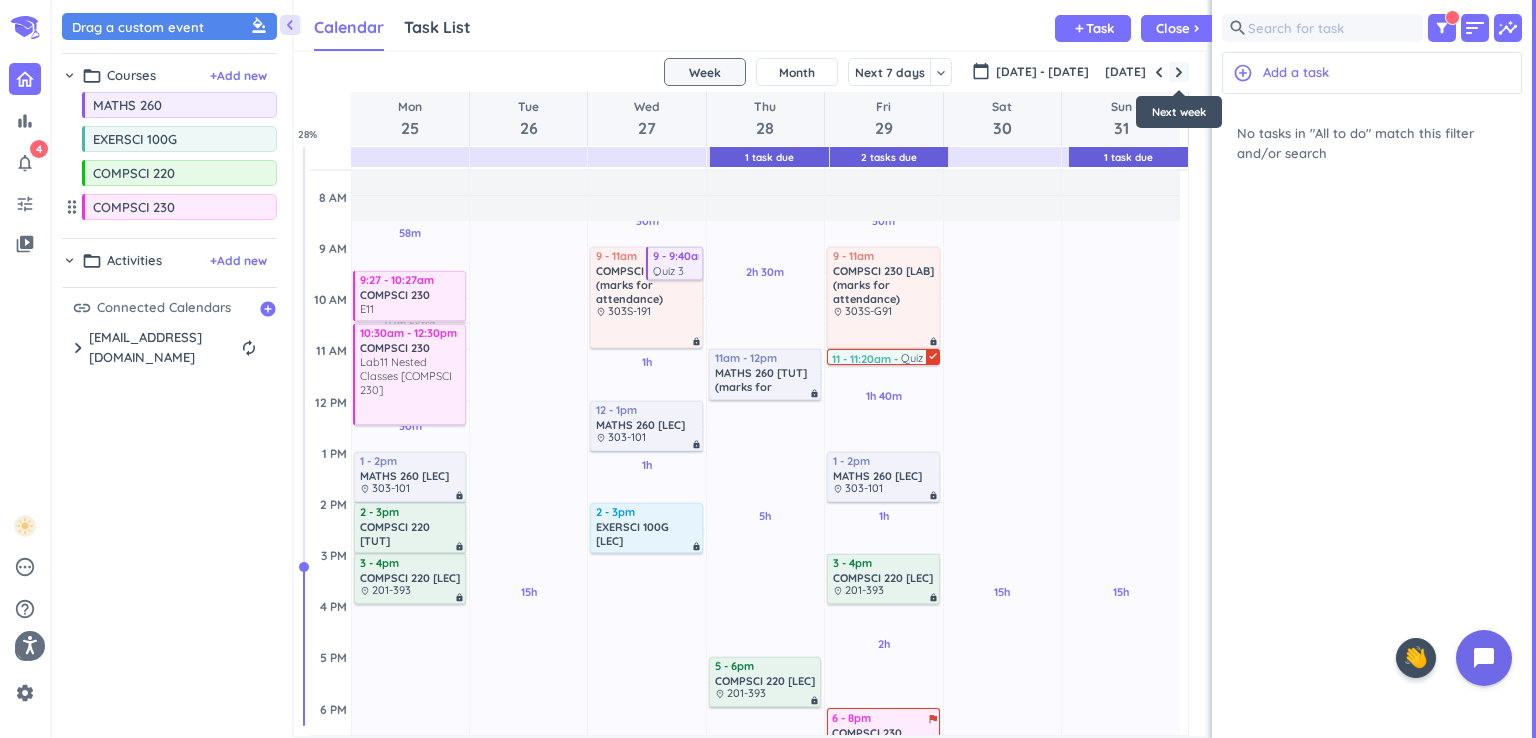 click at bounding box center [1179, 72] 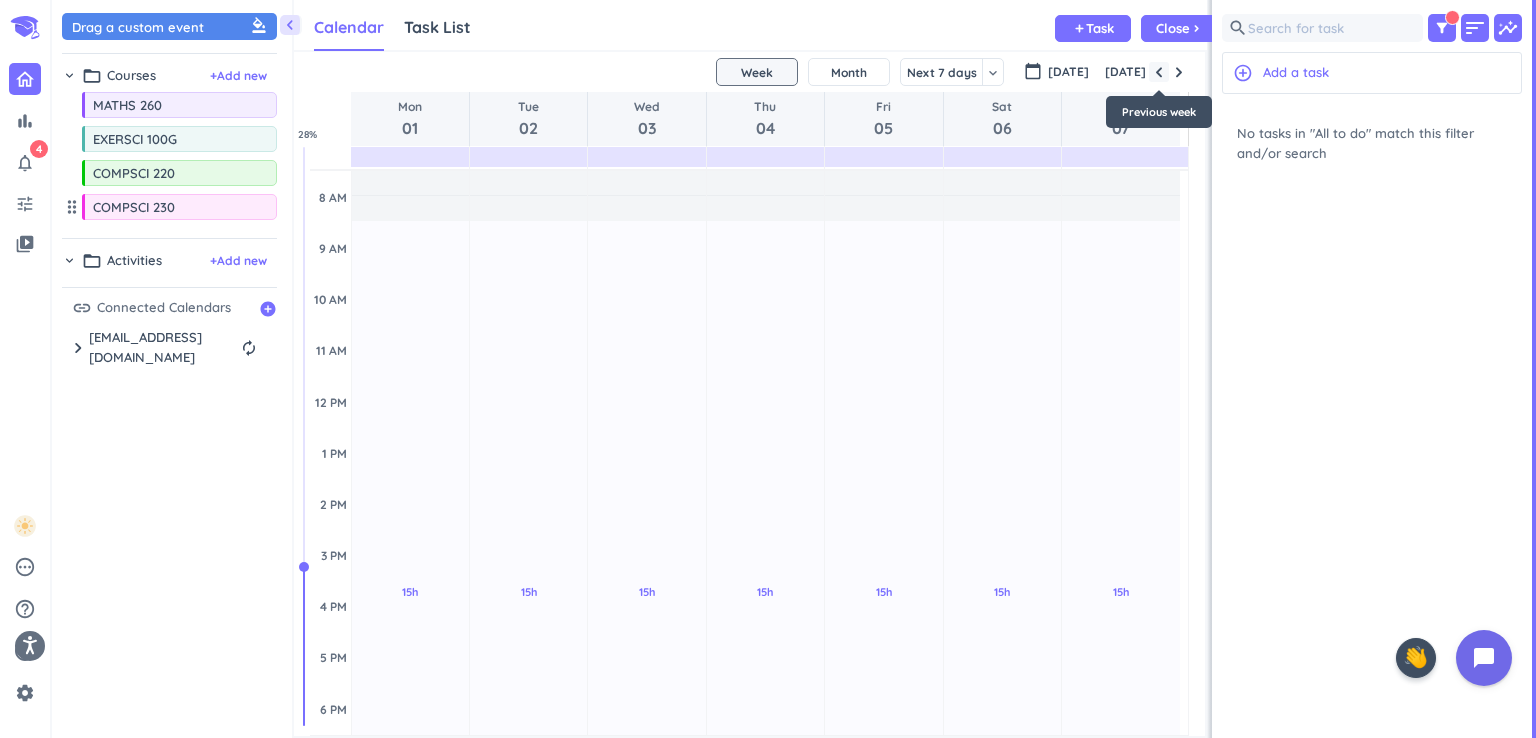 click at bounding box center [1159, 72] 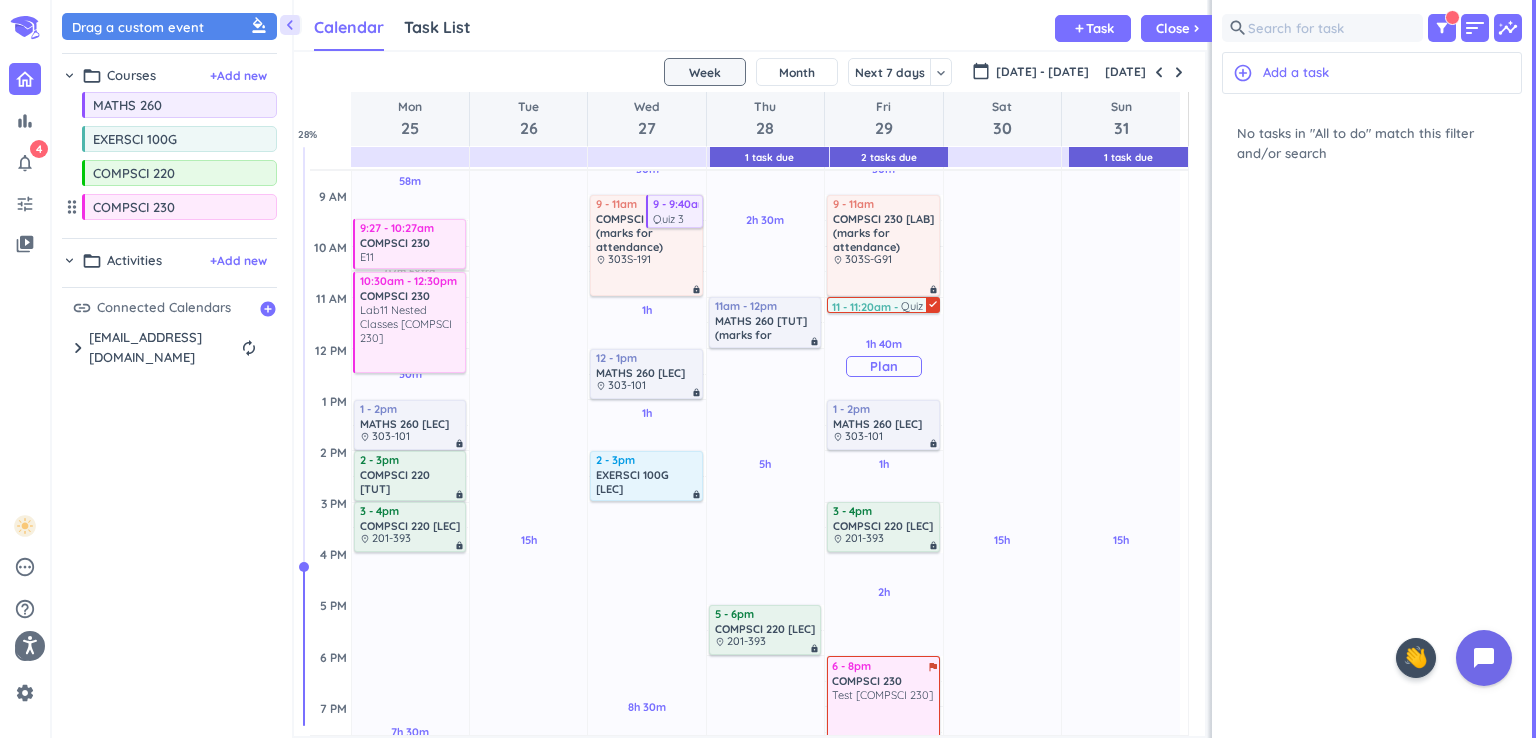 scroll, scrollTop: 280, scrollLeft: 0, axis: vertical 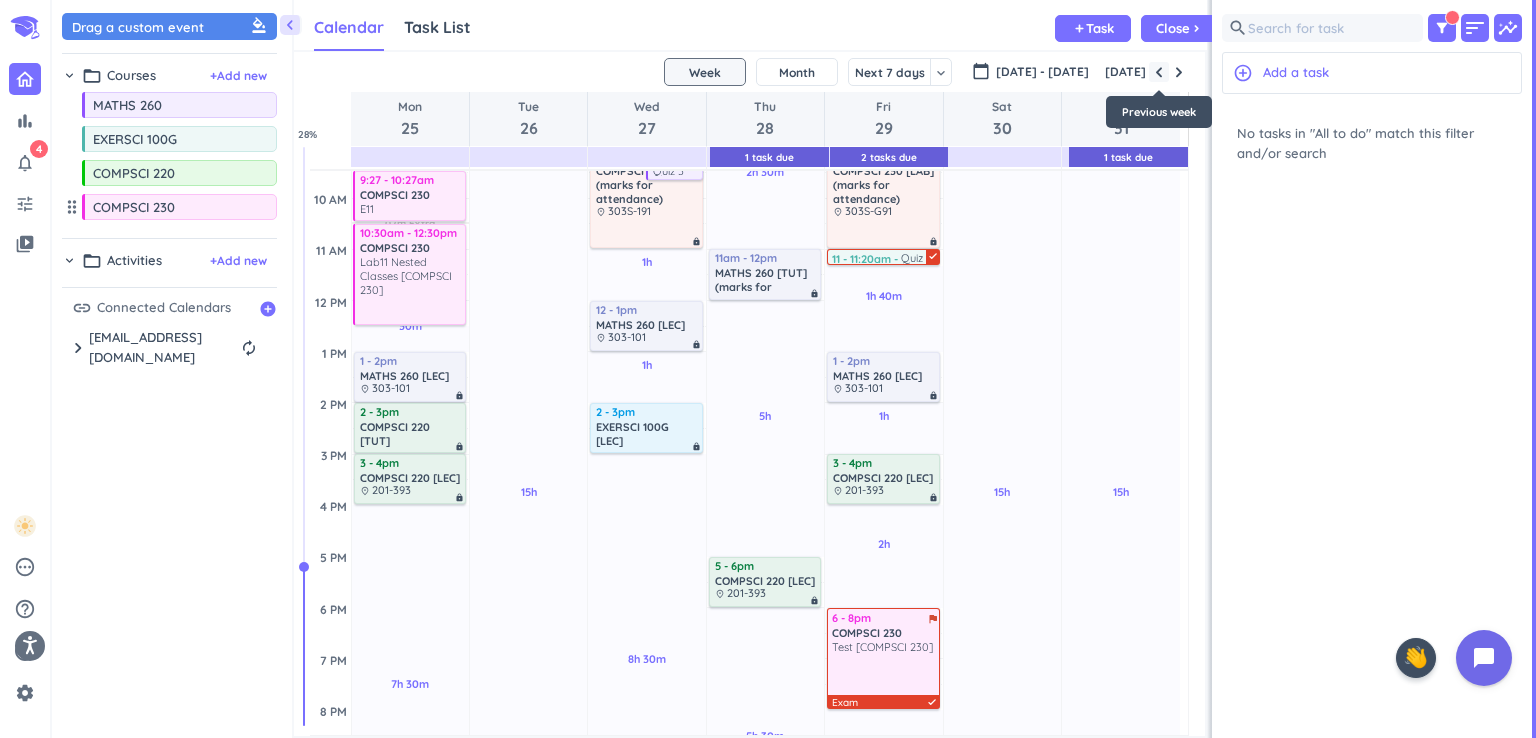 click at bounding box center [1159, 72] 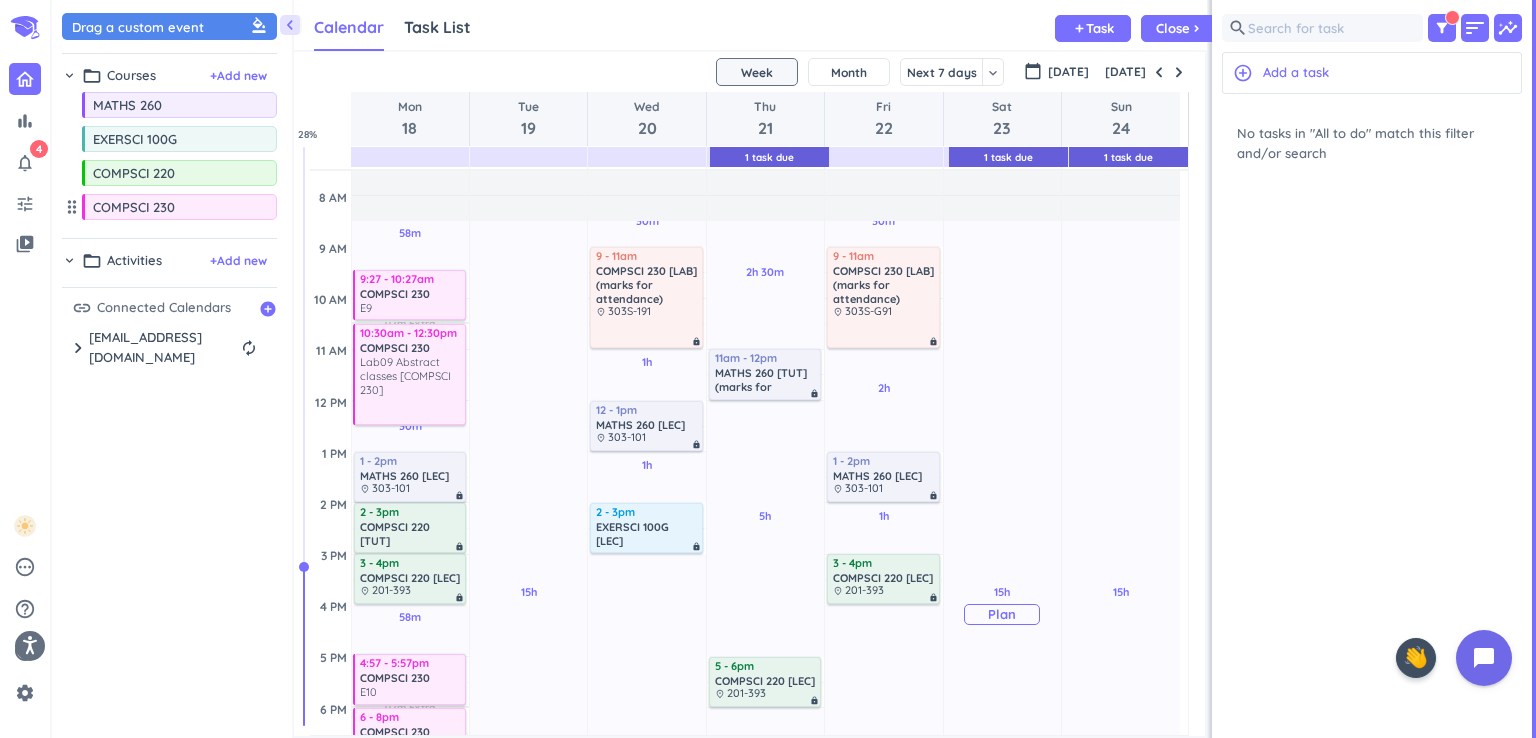 scroll, scrollTop: 380, scrollLeft: 0, axis: vertical 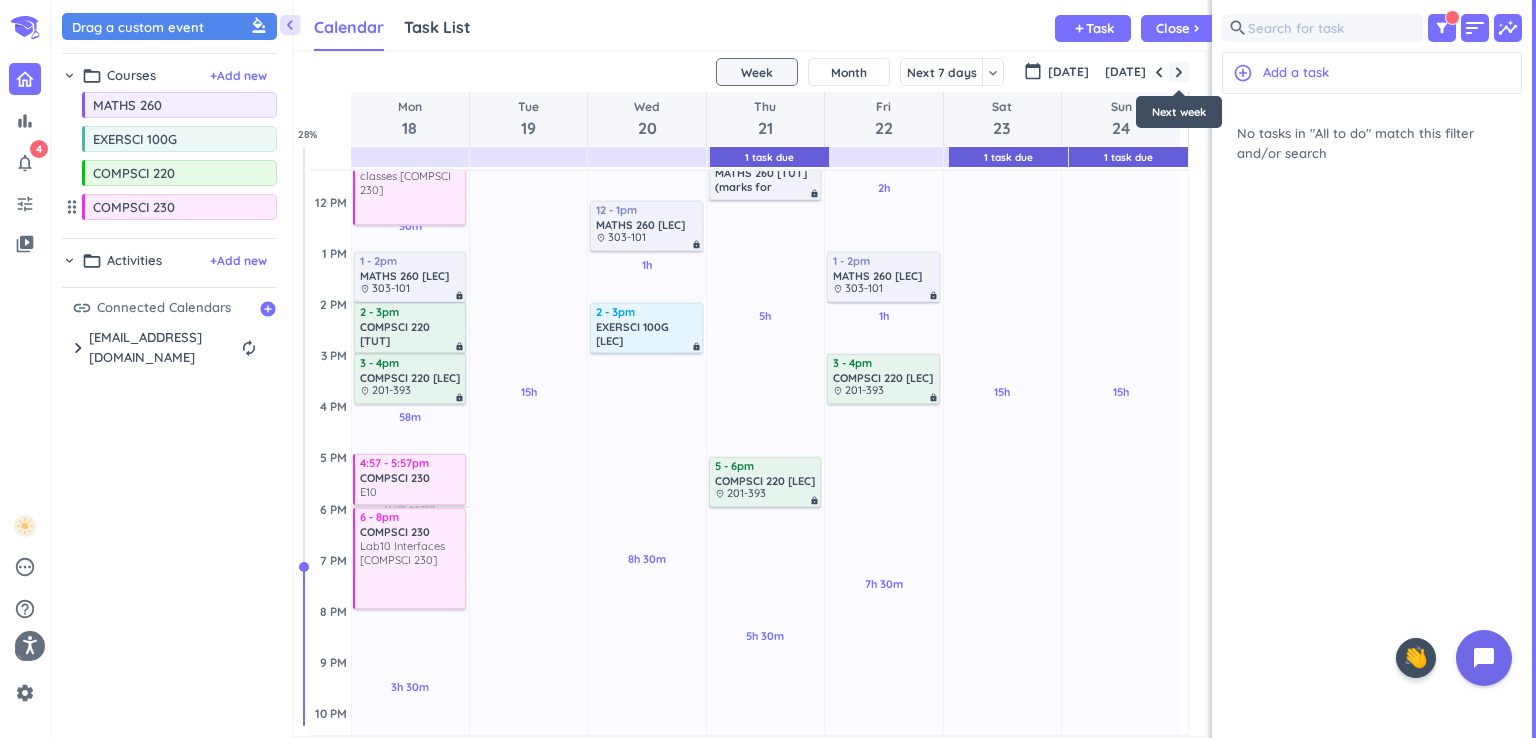 click at bounding box center [1179, 72] 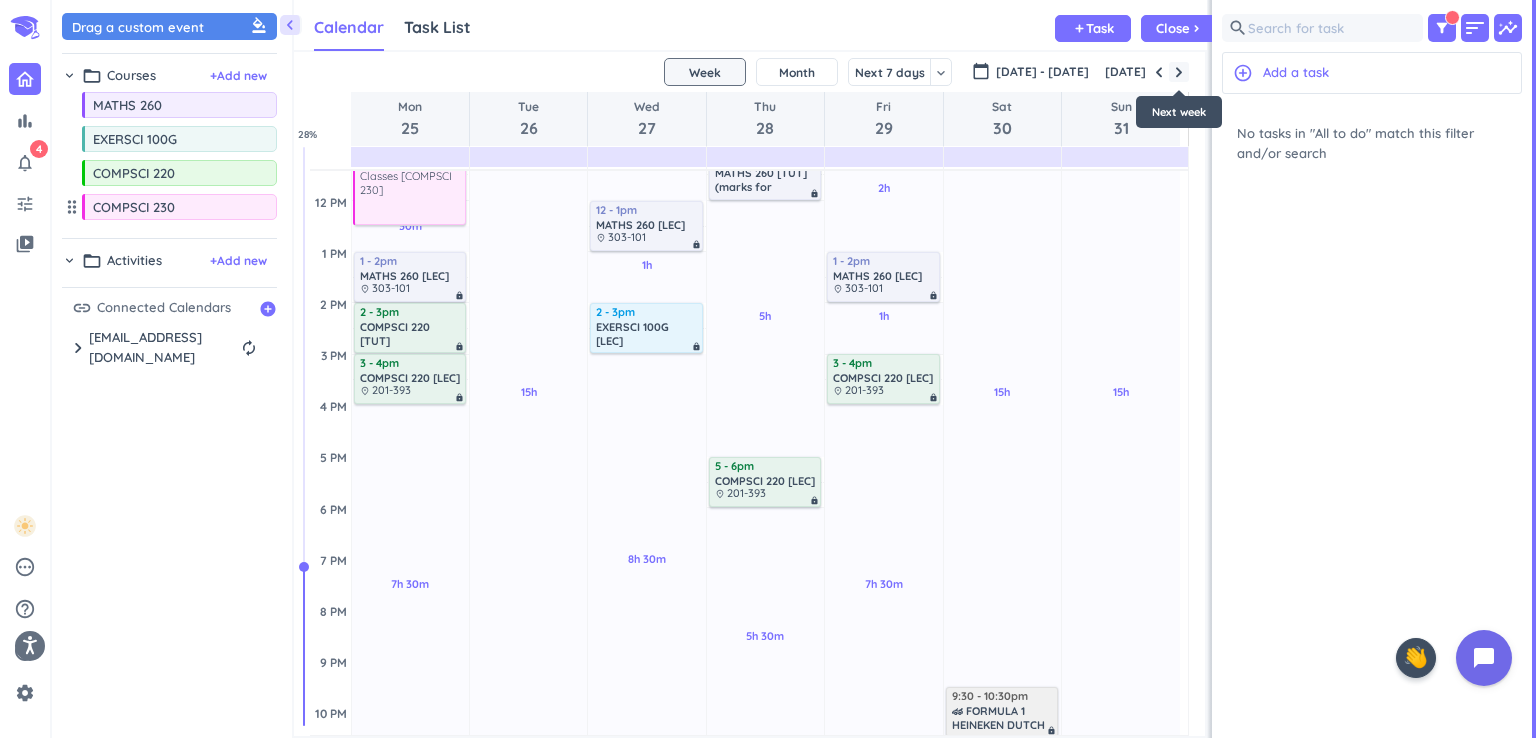 scroll, scrollTop: 180, scrollLeft: 0, axis: vertical 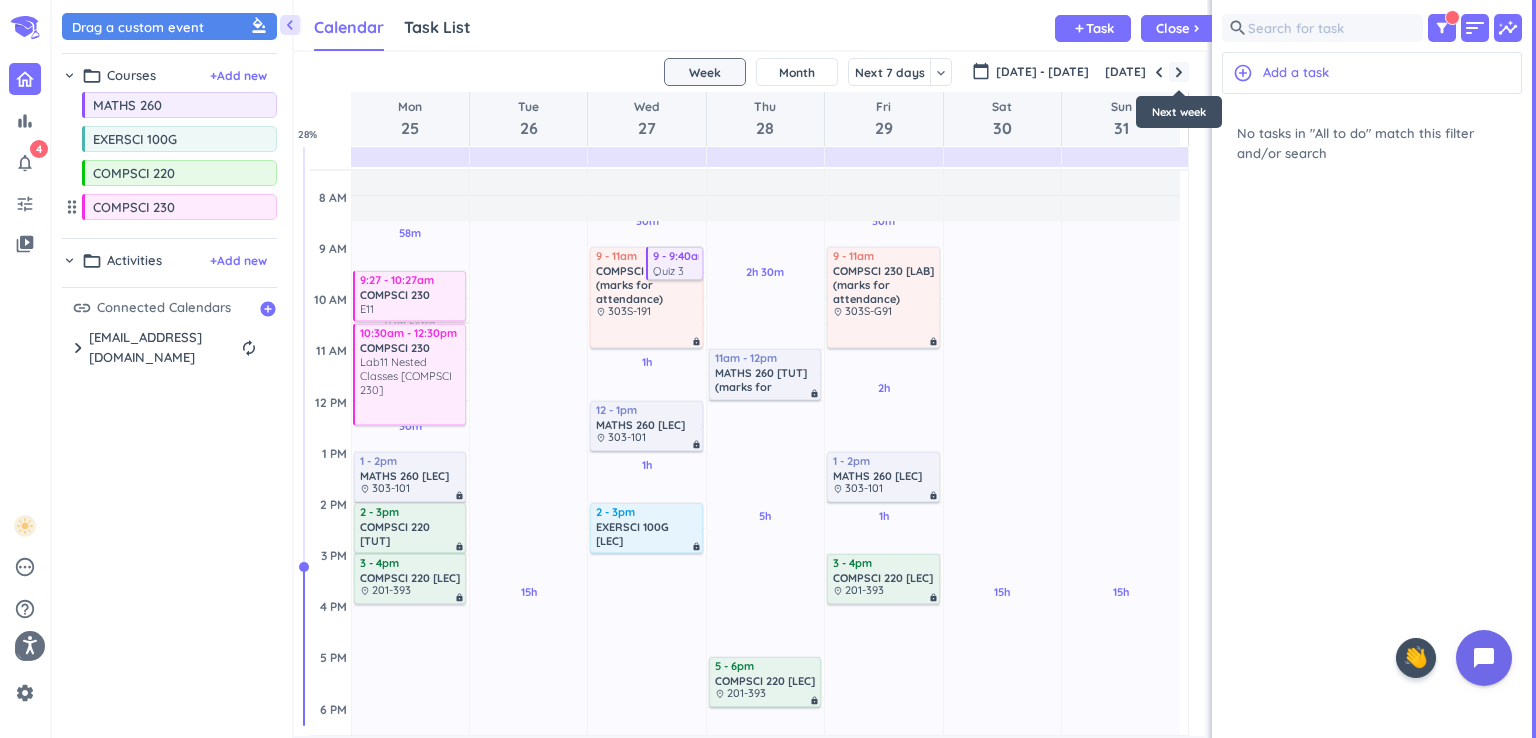 click at bounding box center (1179, 72) 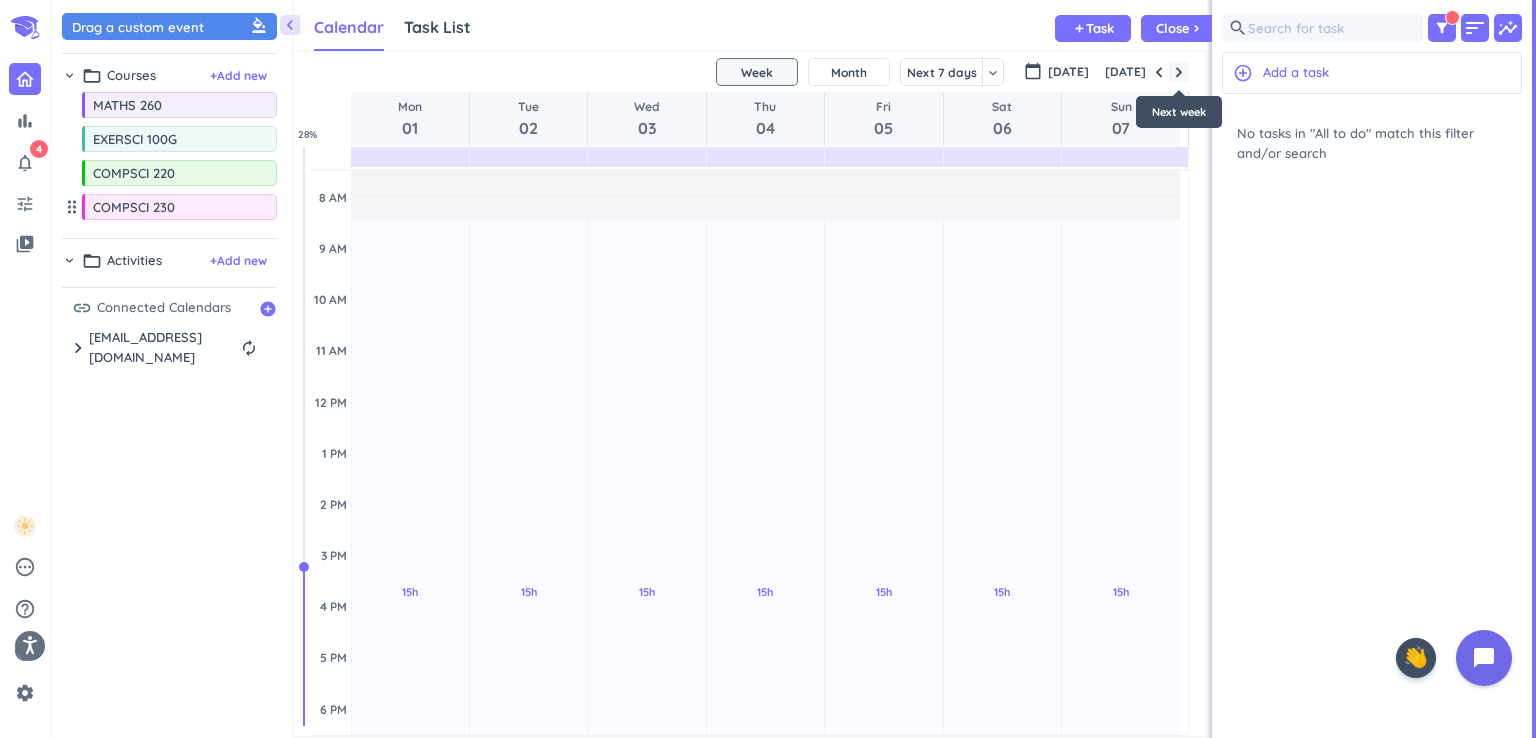 click at bounding box center [1179, 72] 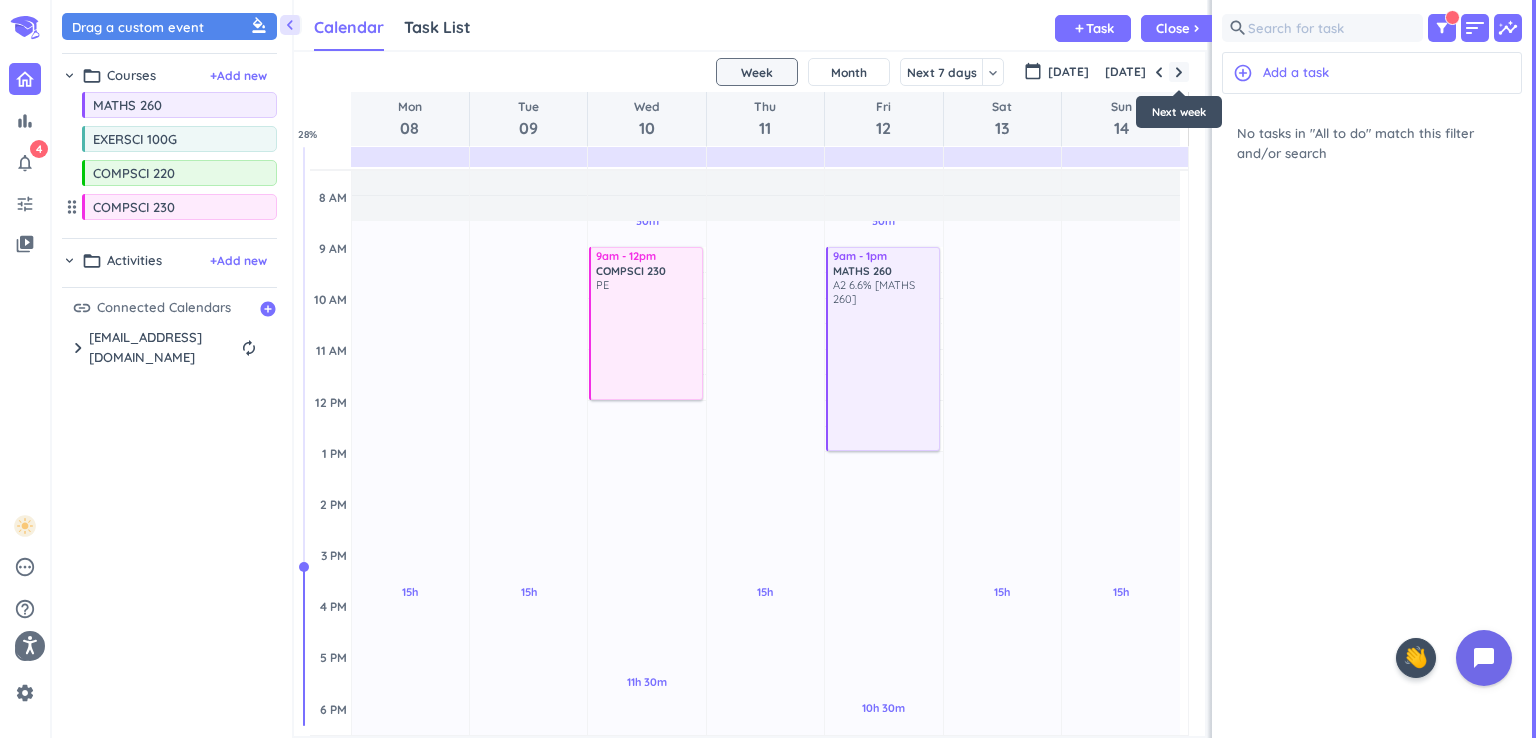 click at bounding box center (1179, 72) 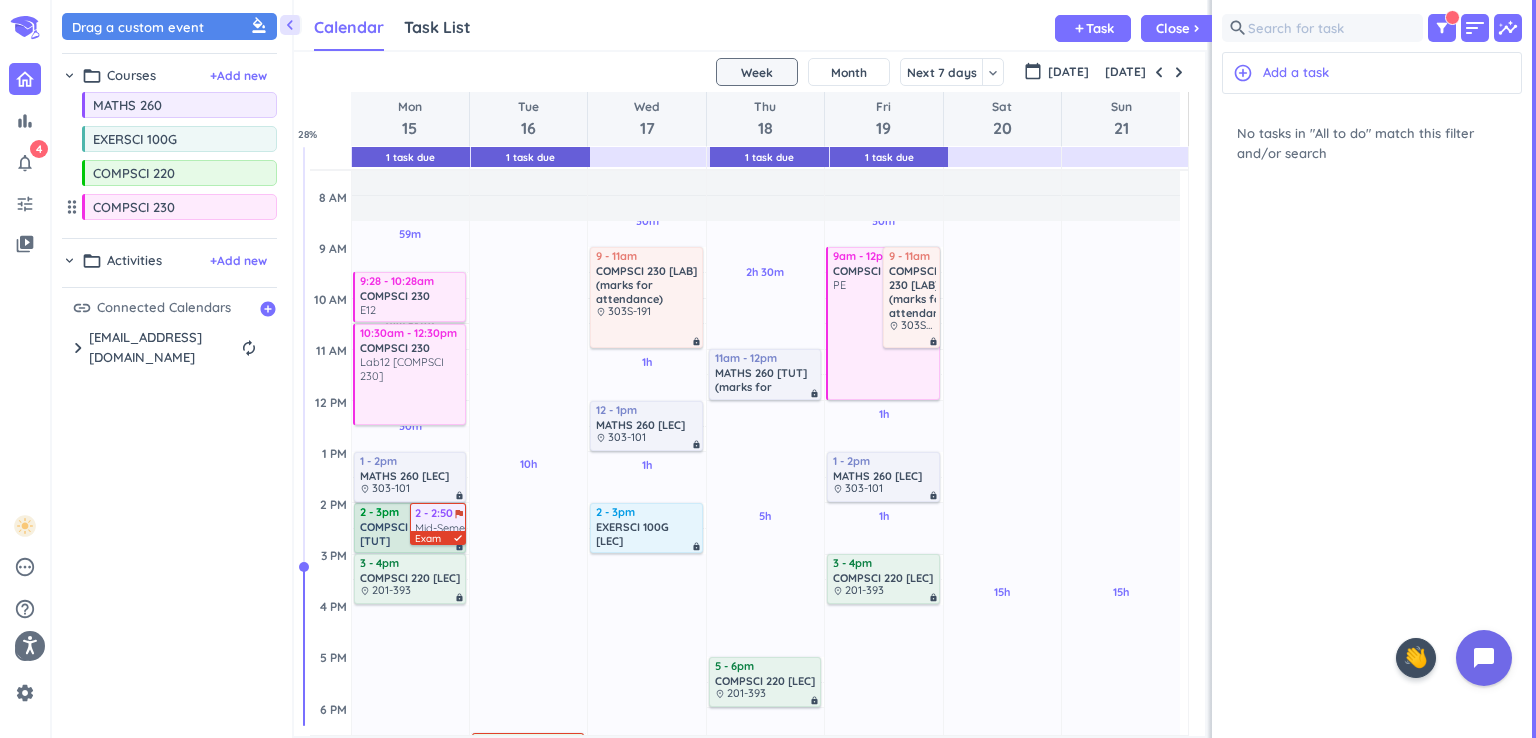 click on "COMPSCI 220 [TUT]" at bounding box center [411, 534] 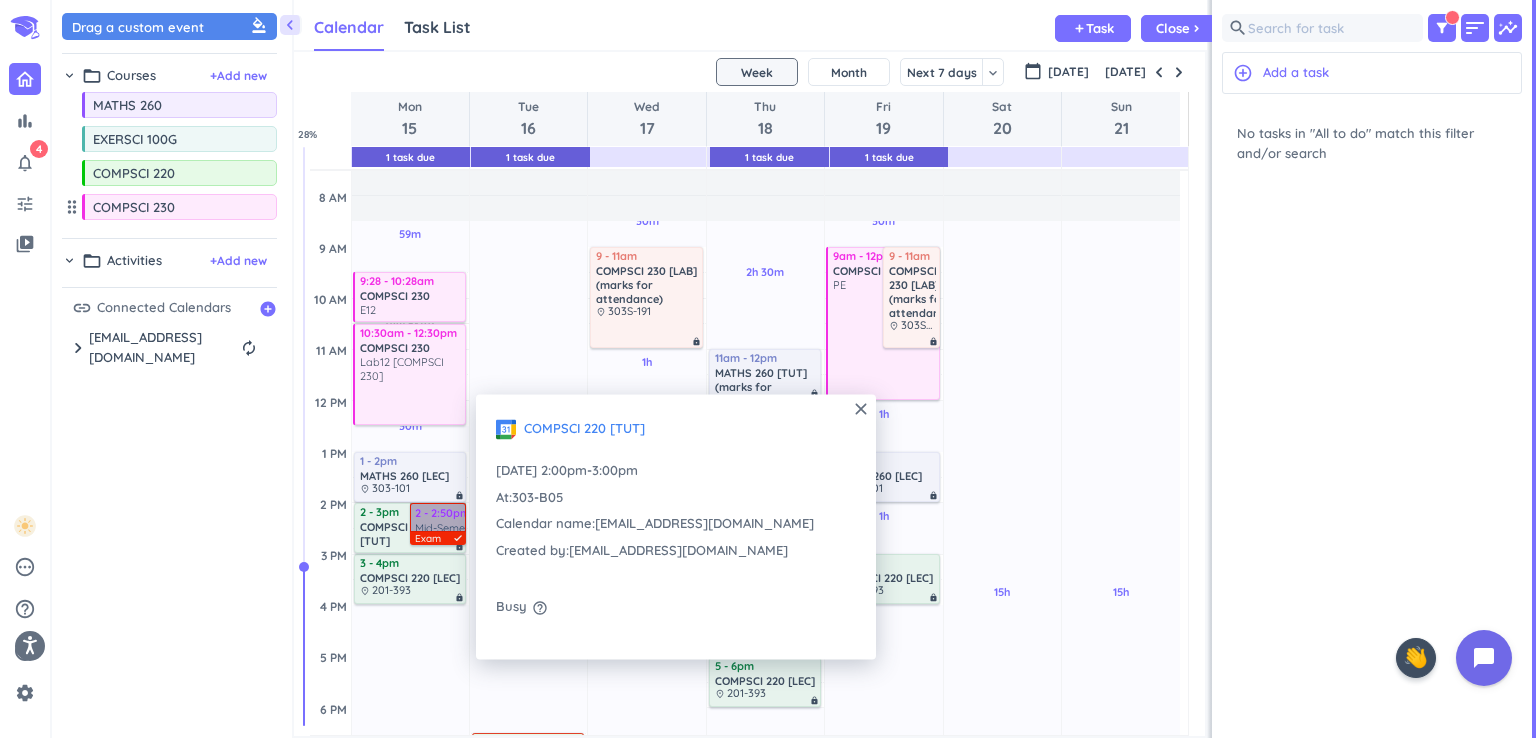 click on "2 - 2:50pm flag MATHS 260 Mid-Semester test [MATHS 260] (CALCULATORS ALLOWED) Exam done" at bounding box center (438, 524) 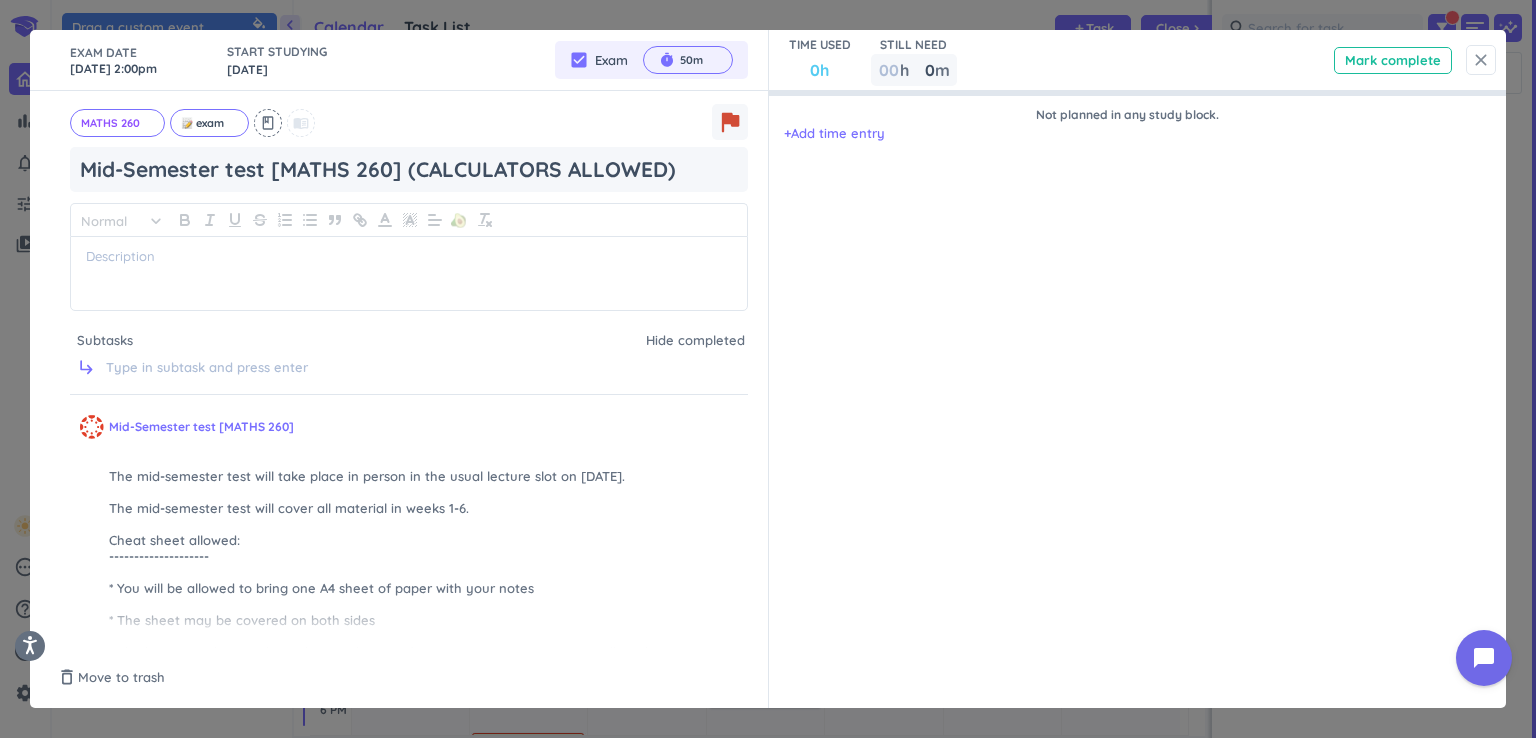 click on "close" at bounding box center (1481, 60) 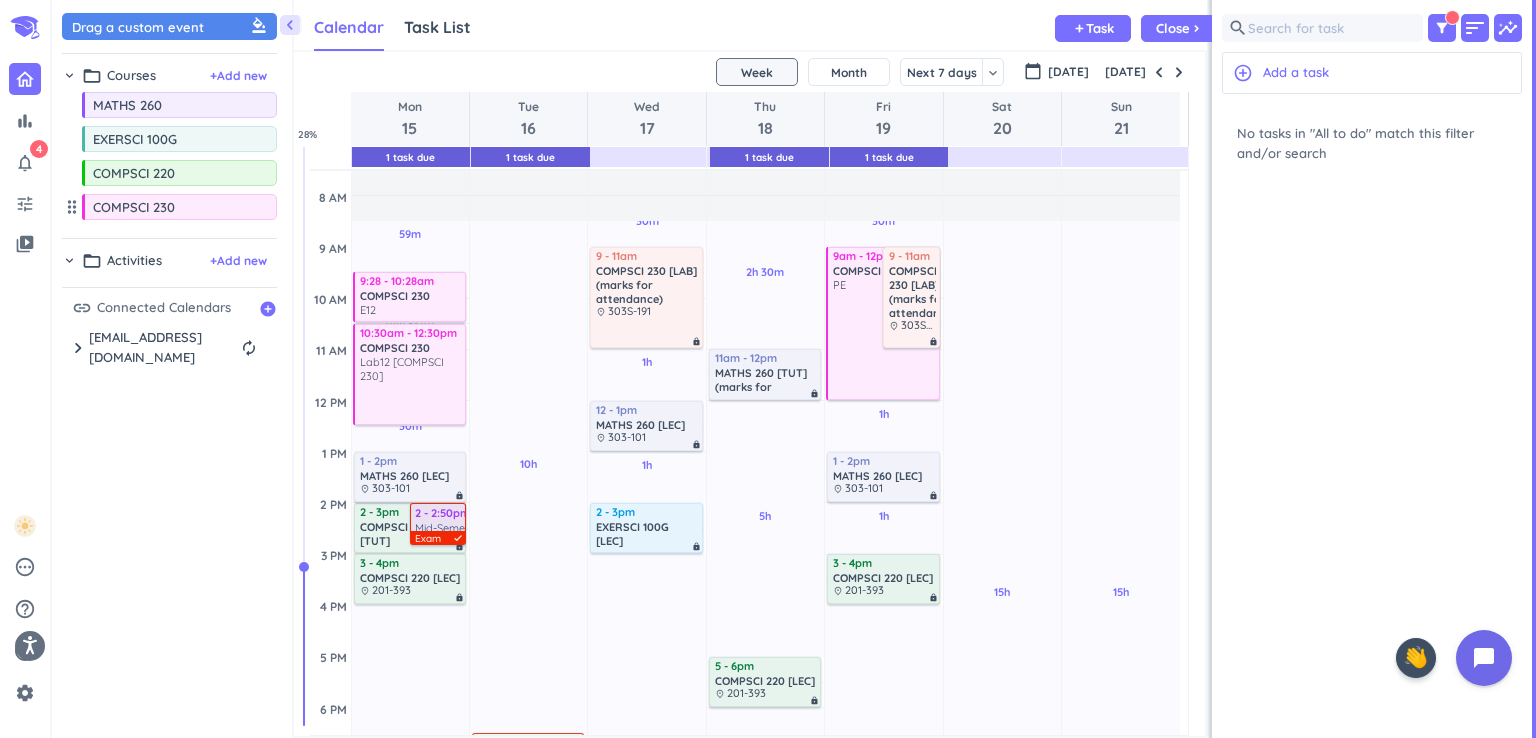 click on "2 - 2:50pm" at bounding box center [440, 513] 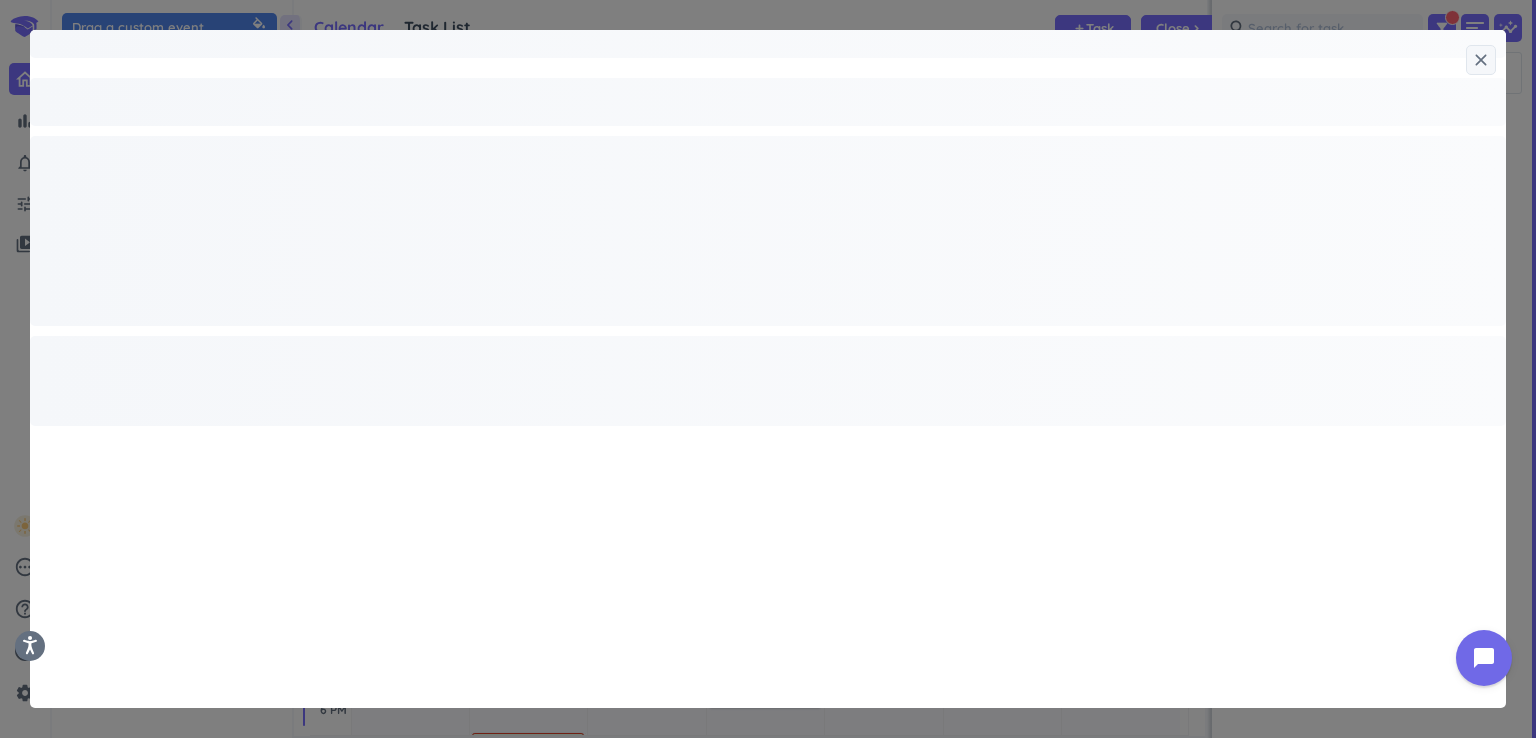 type on "x" 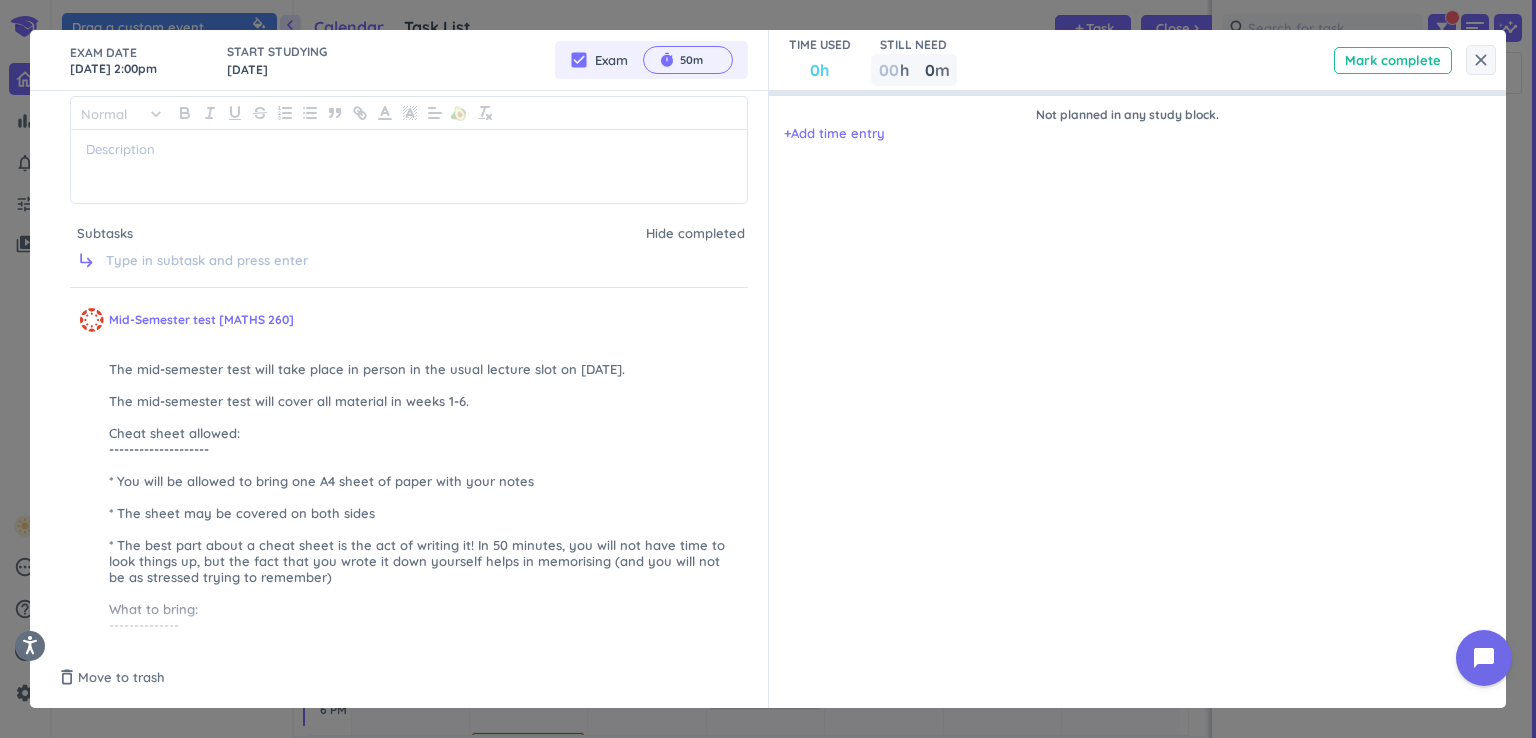 scroll, scrollTop: 0, scrollLeft: 0, axis: both 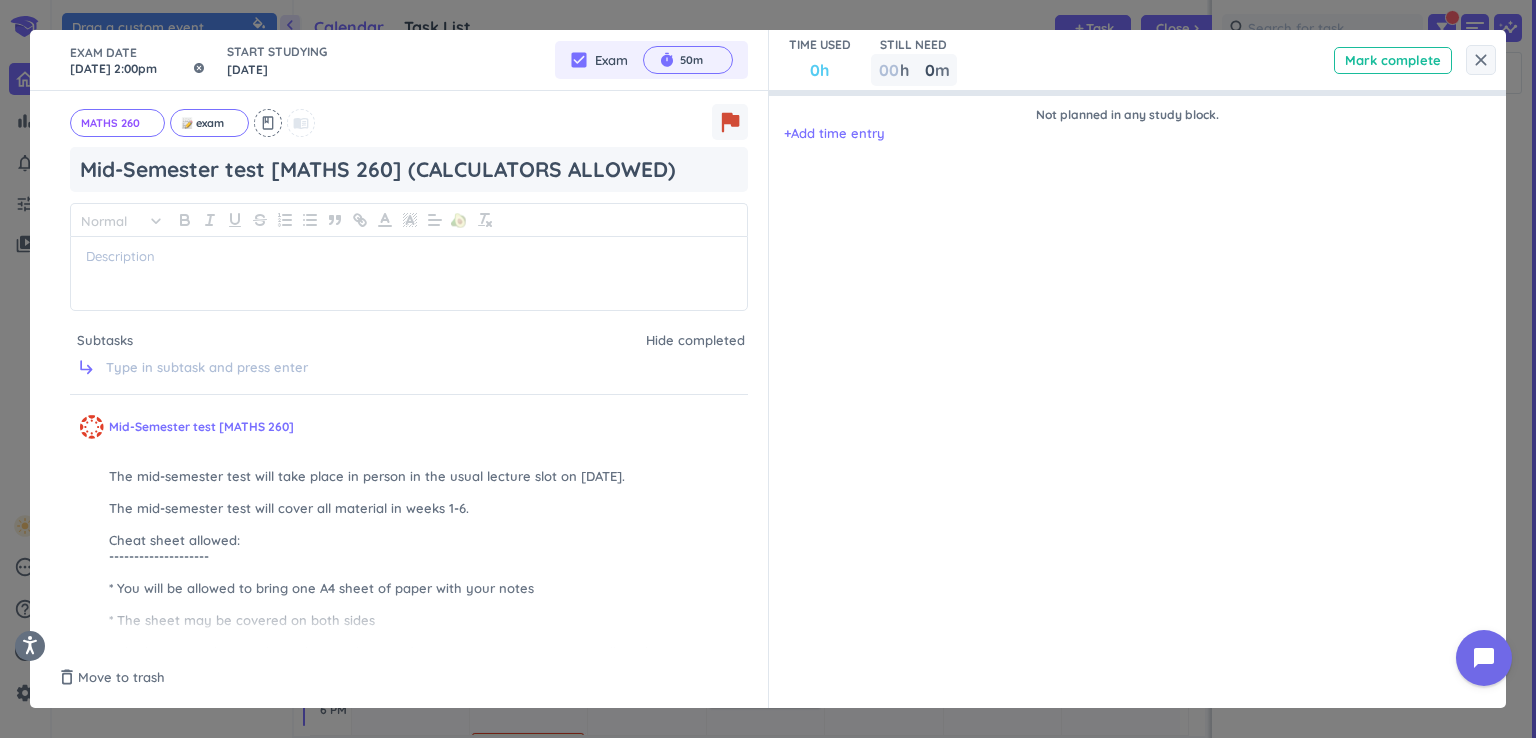 click on "[DATE] 2:00pm" at bounding box center [138, 60] 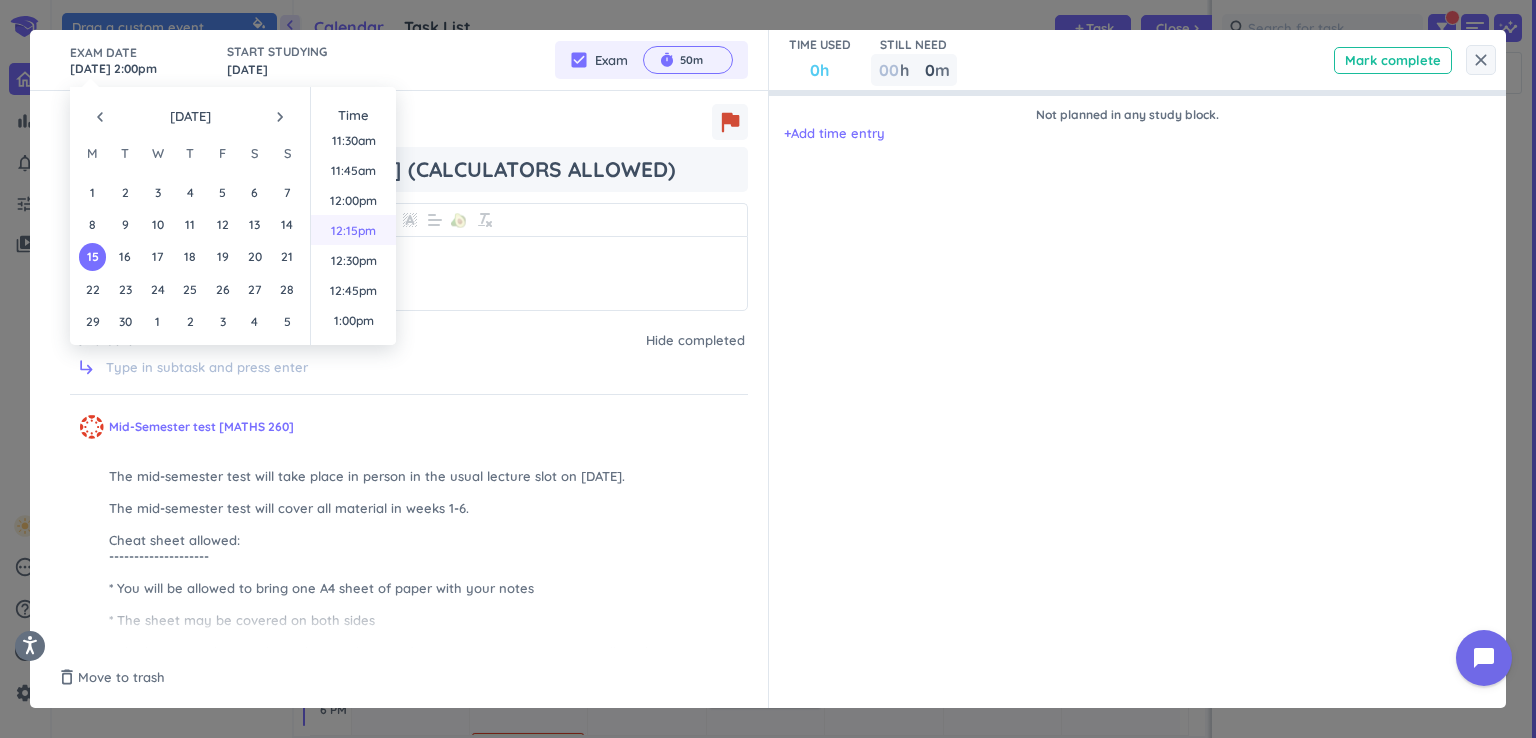 scroll, scrollTop: 1488, scrollLeft: 0, axis: vertical 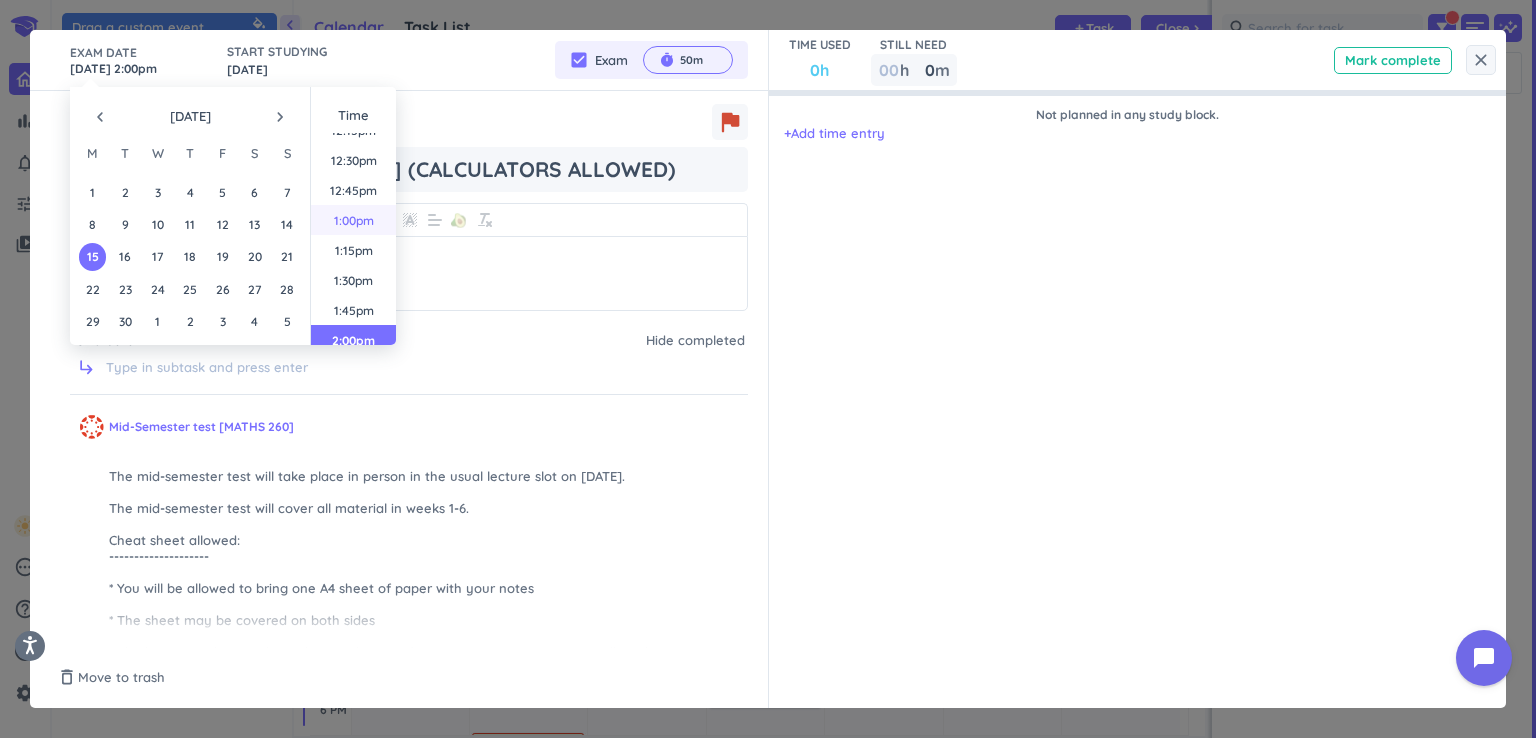 click on "1:00pm" at bounding box center [353, 220] 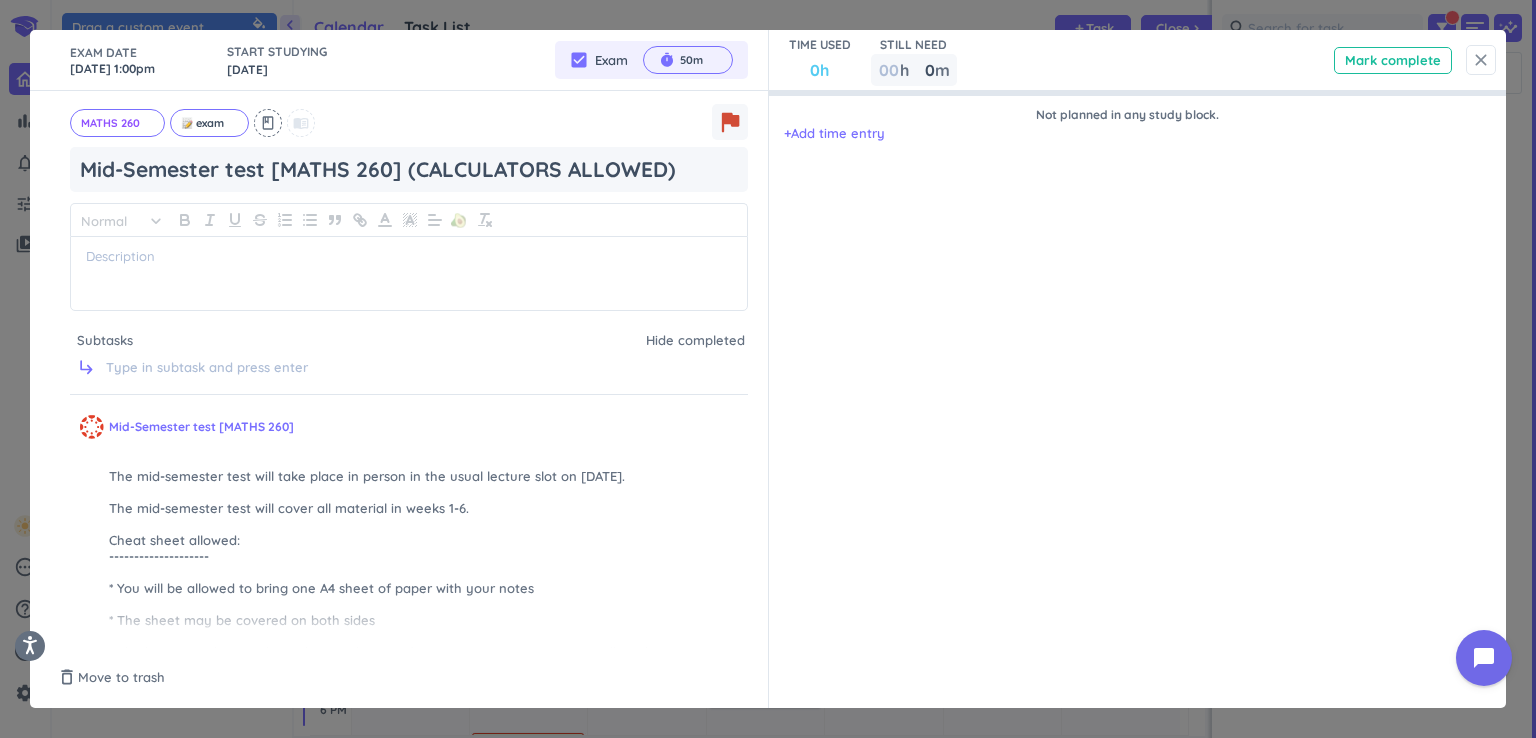 click on "close" at bounding box center (1481, 60) 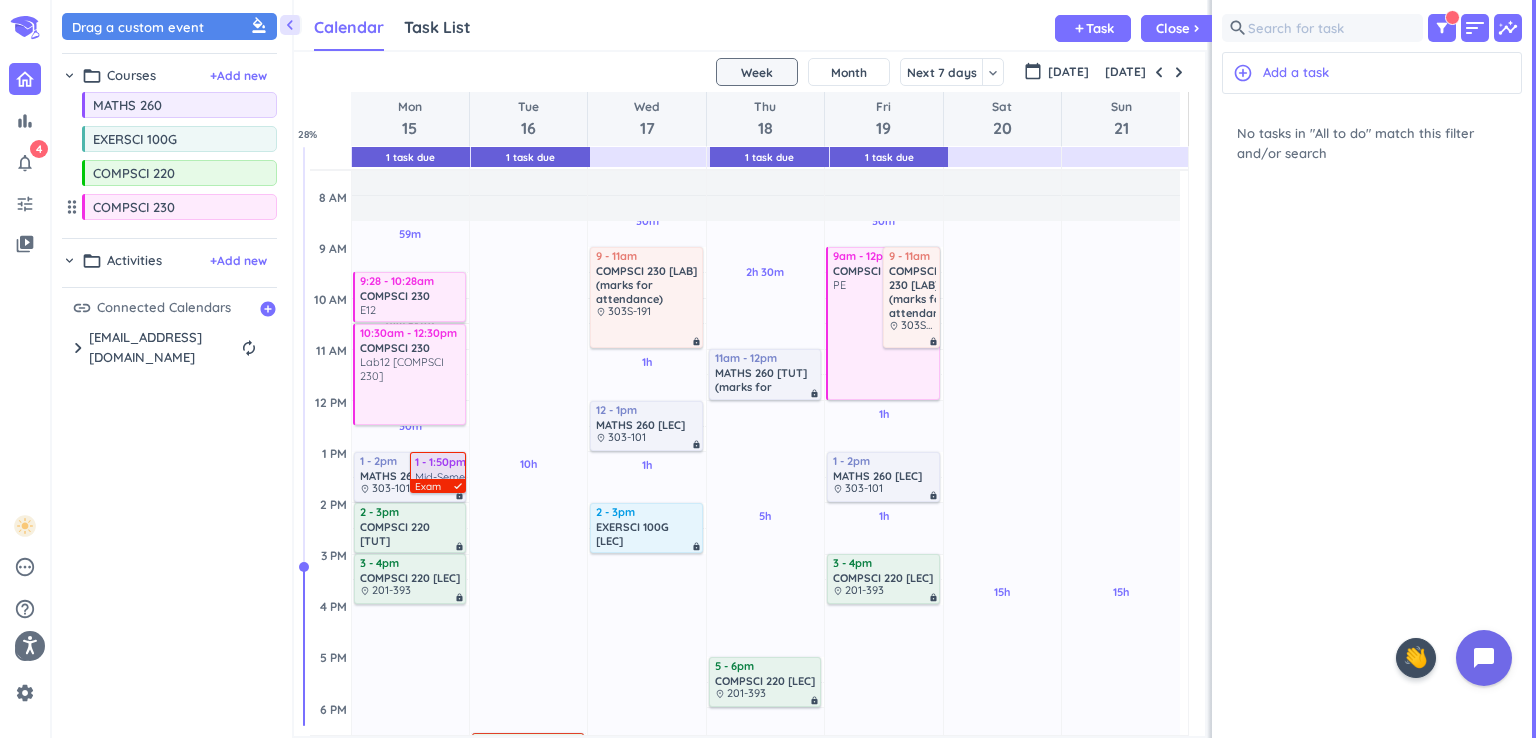 click on "Mid-Semester test [MATHS 260] (CALCULATORS ALLOWED)" at bounding box center (454, 474) 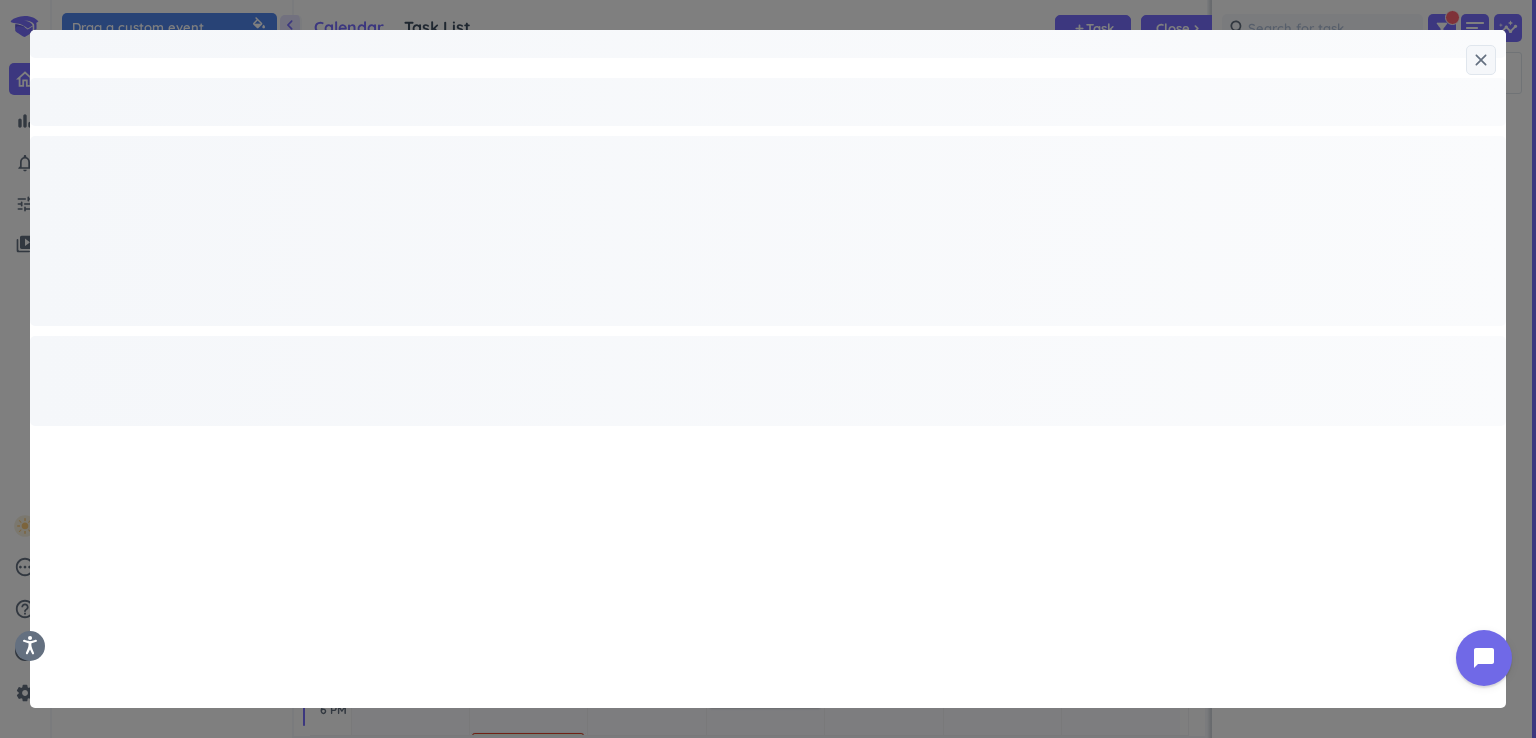 type on "x" 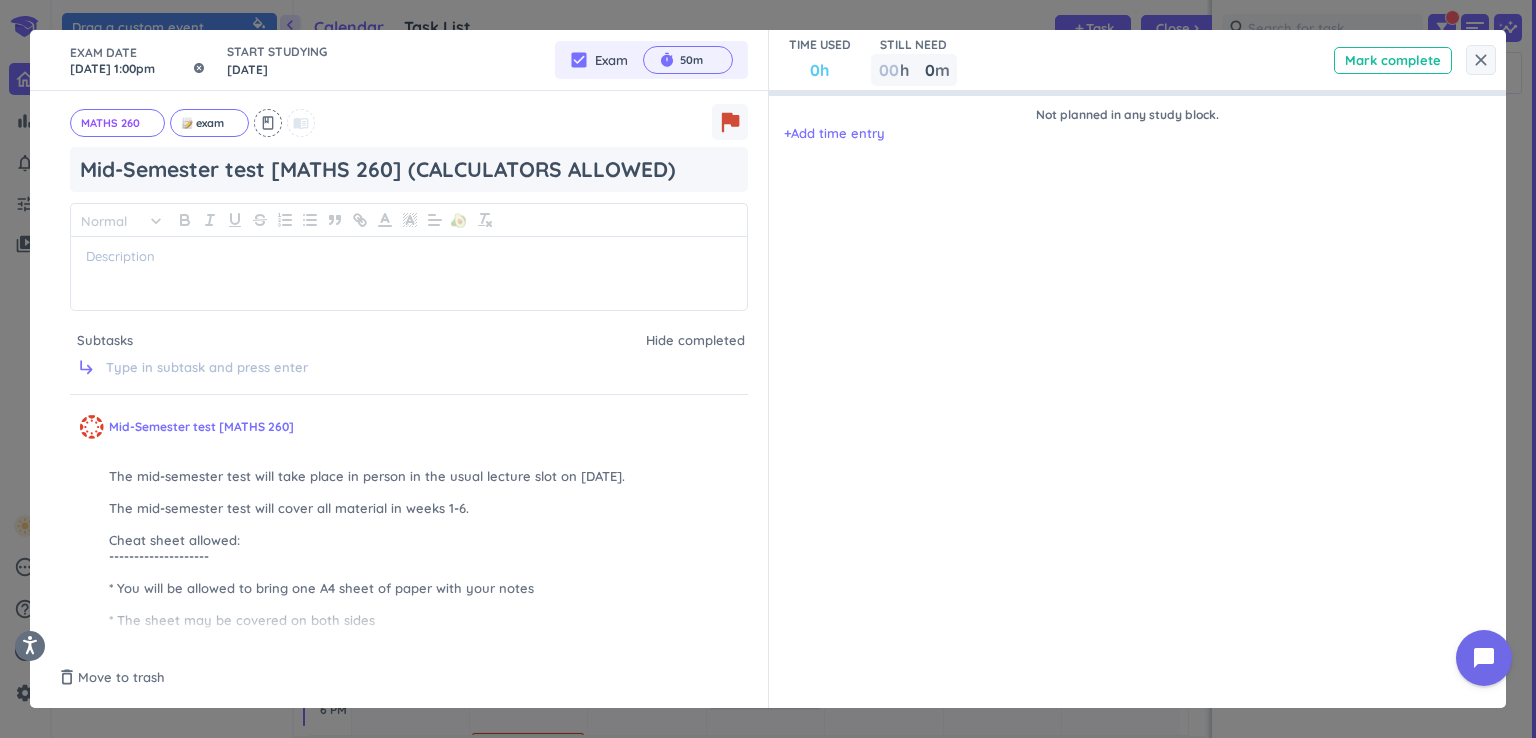 click on "[DATE] 1:00pm" at bounding box center (138, 60) 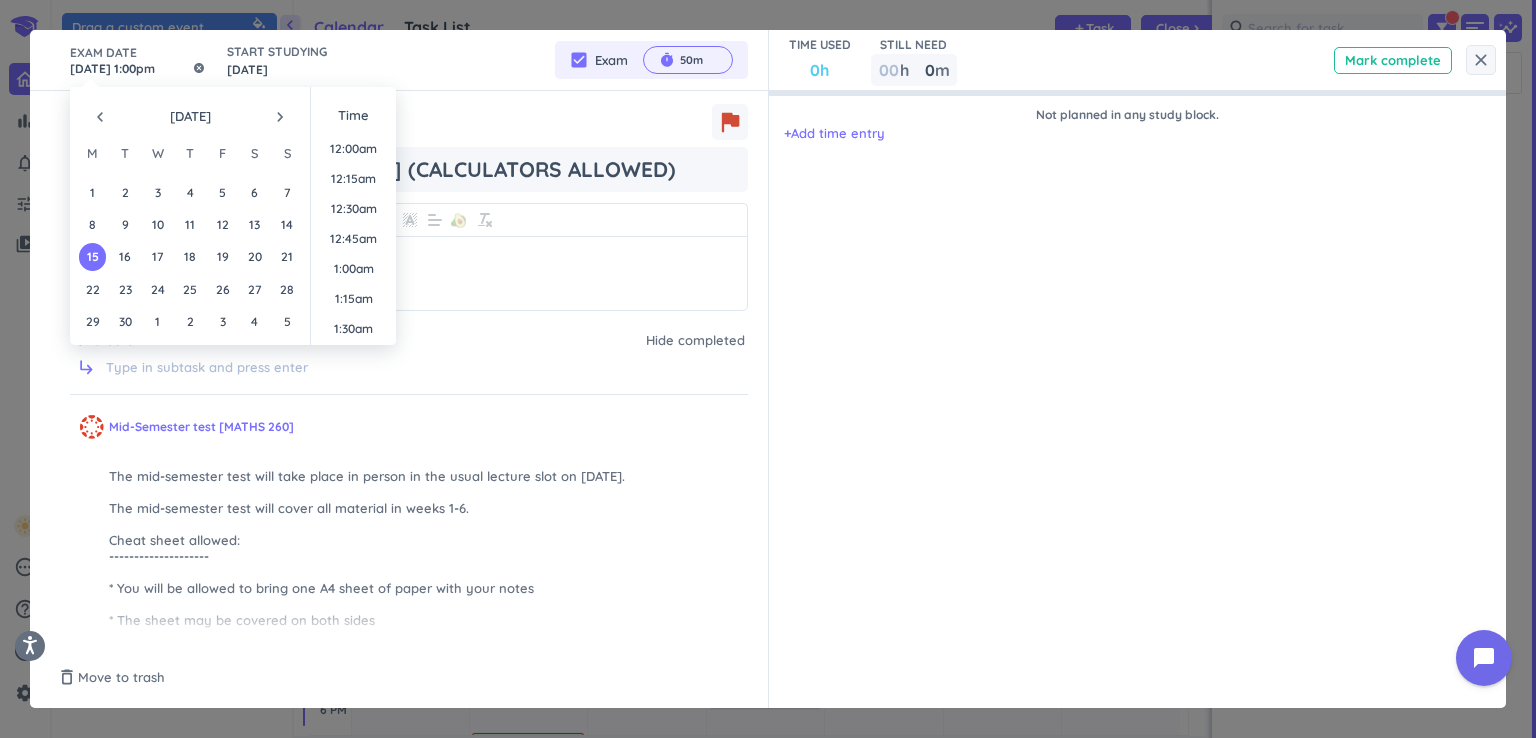 scroll, scrollTop: 1468, scrollLeft: 0, axis: vertical 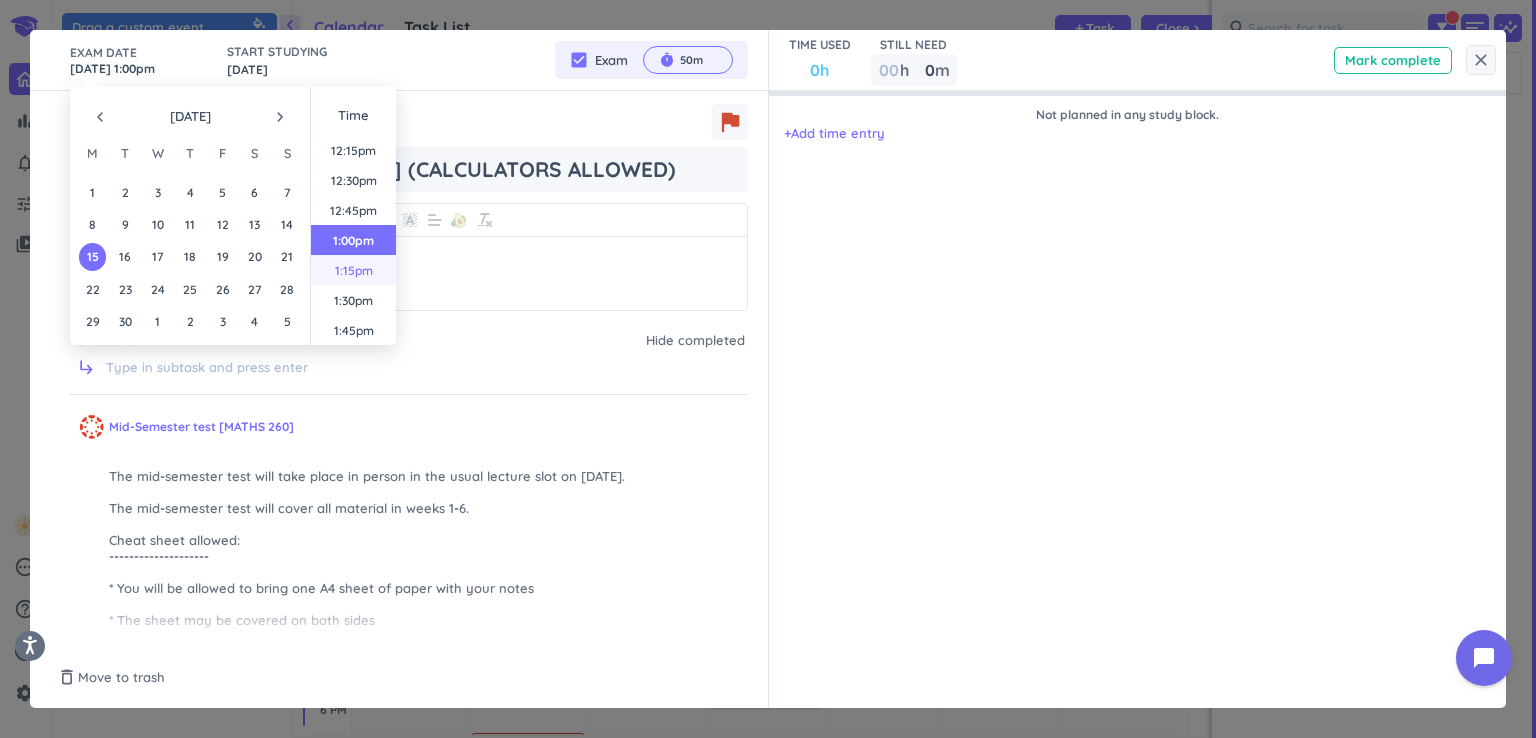 click on "1:15pm" at bounding box center [353, 270] 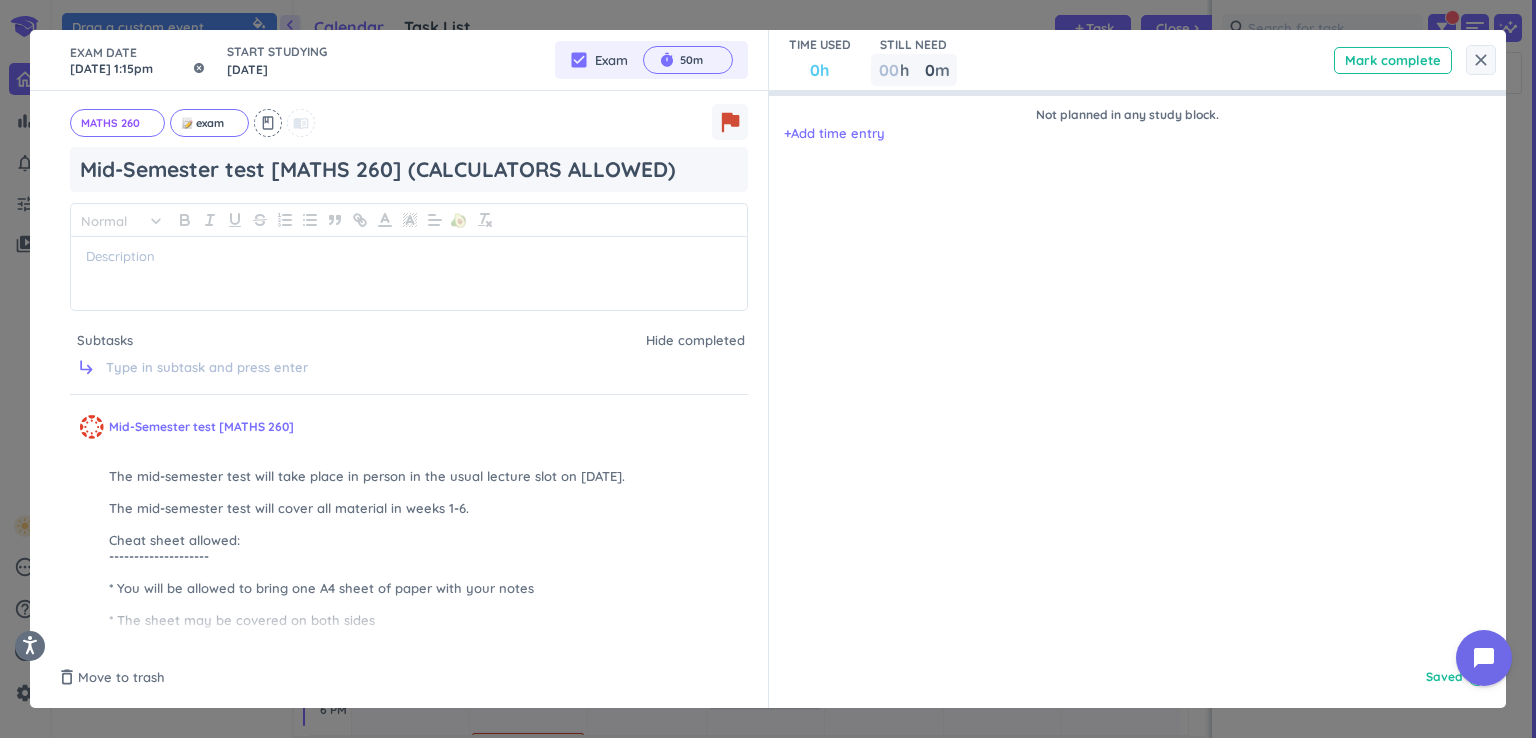 click on "[DATE] 1:15pm" at bounding box center [138, 60] 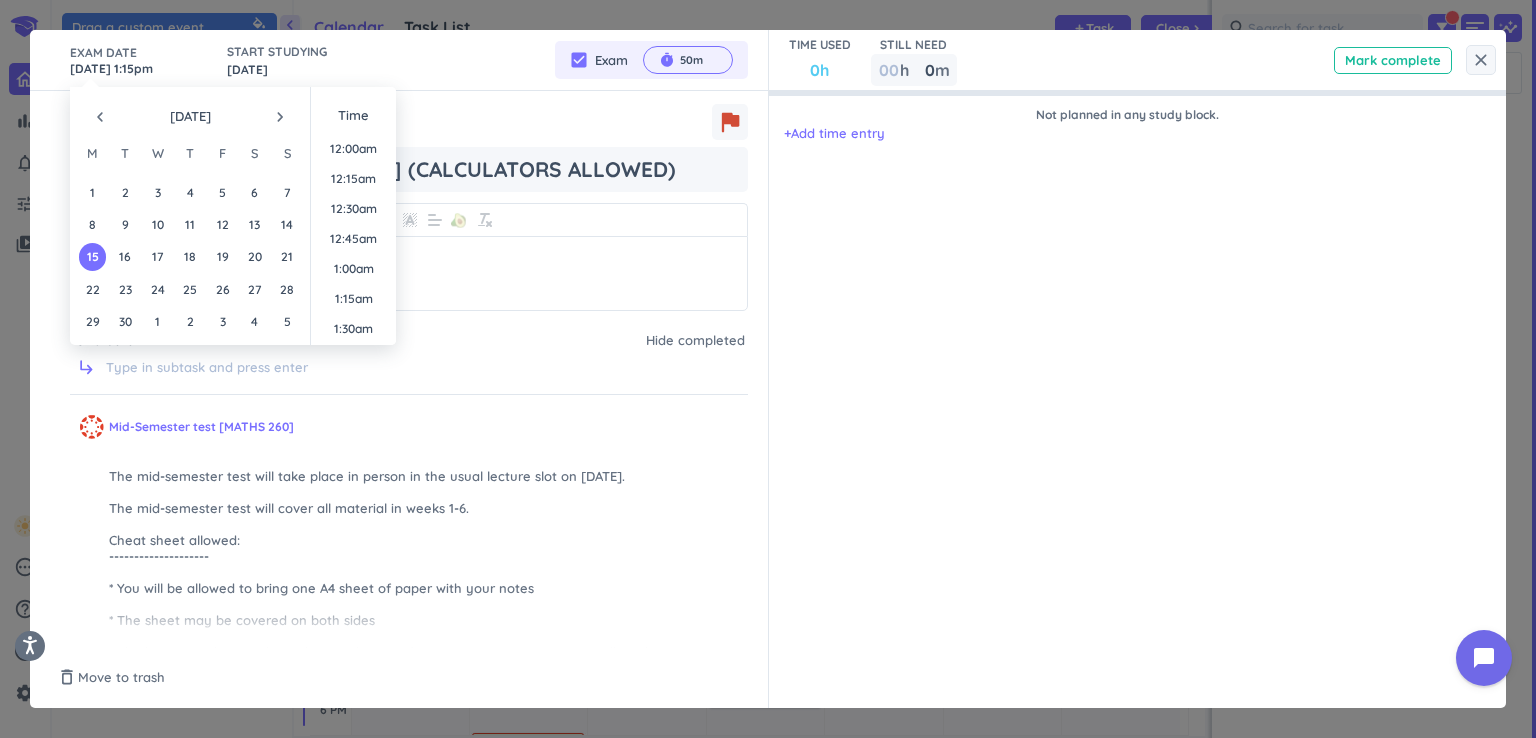 scroll, scrollTop: 1499, scrollLeft: 0, axis: vertical 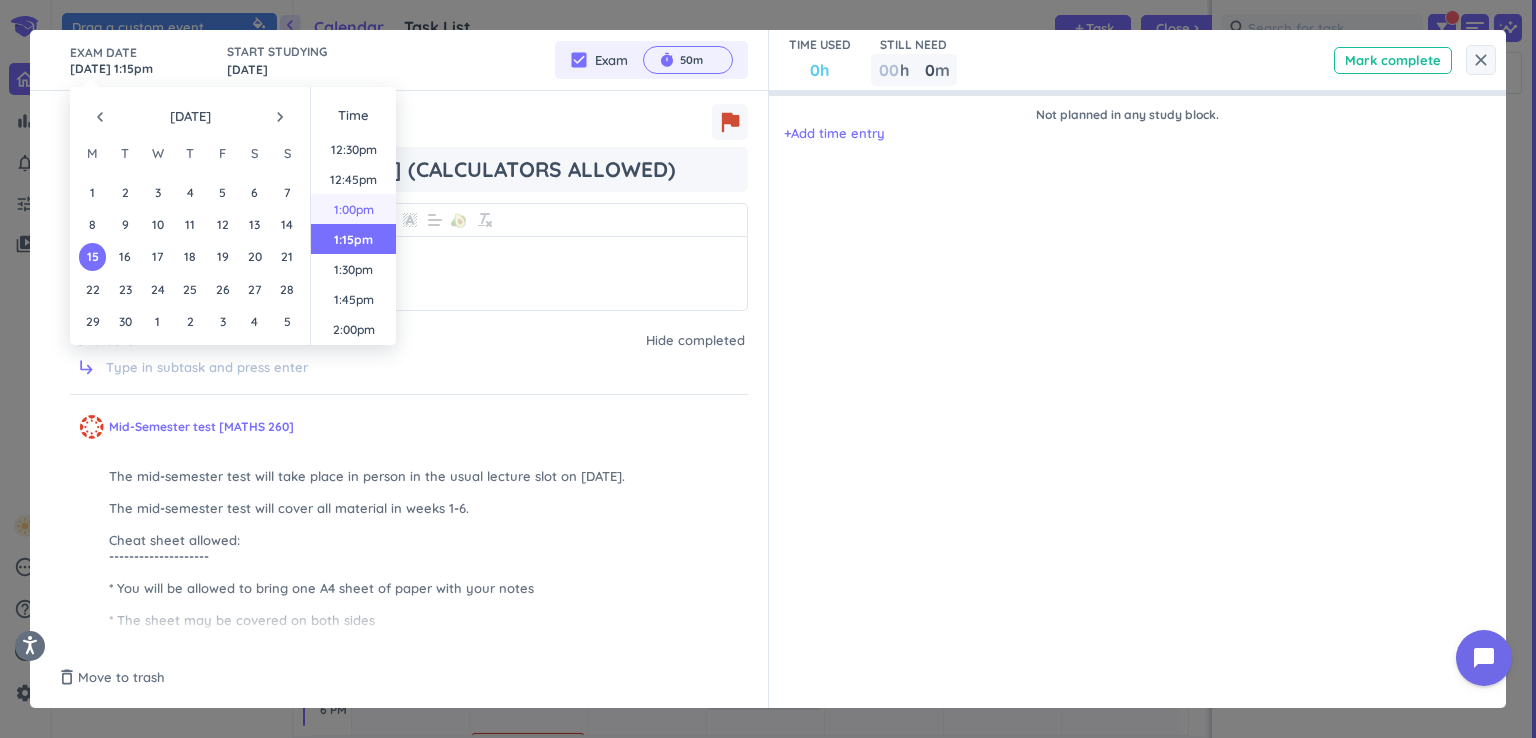 click on "1:00pm" at bounding box center [353, 209] 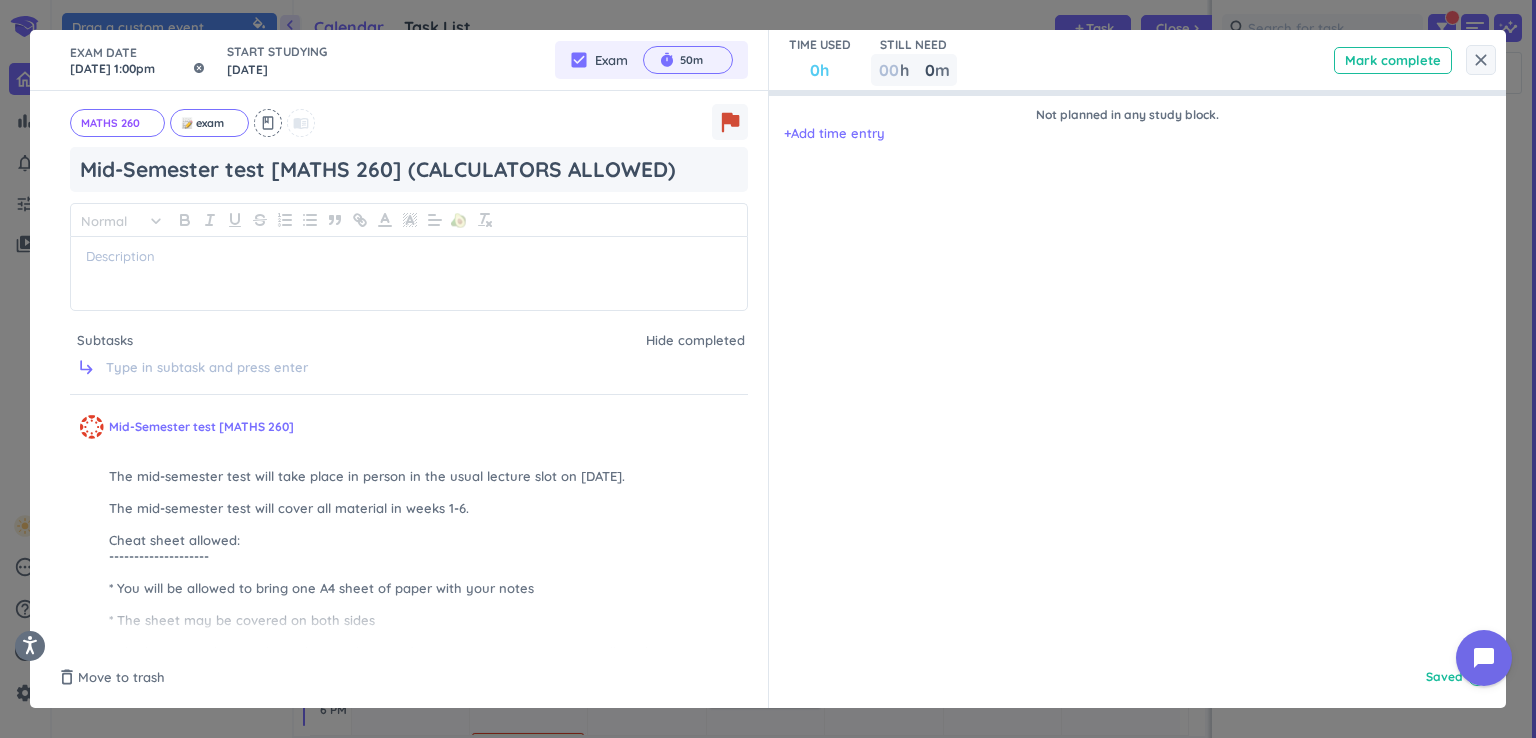 click on "[DATE] 1:00pm" at bounding box center (138, 60) 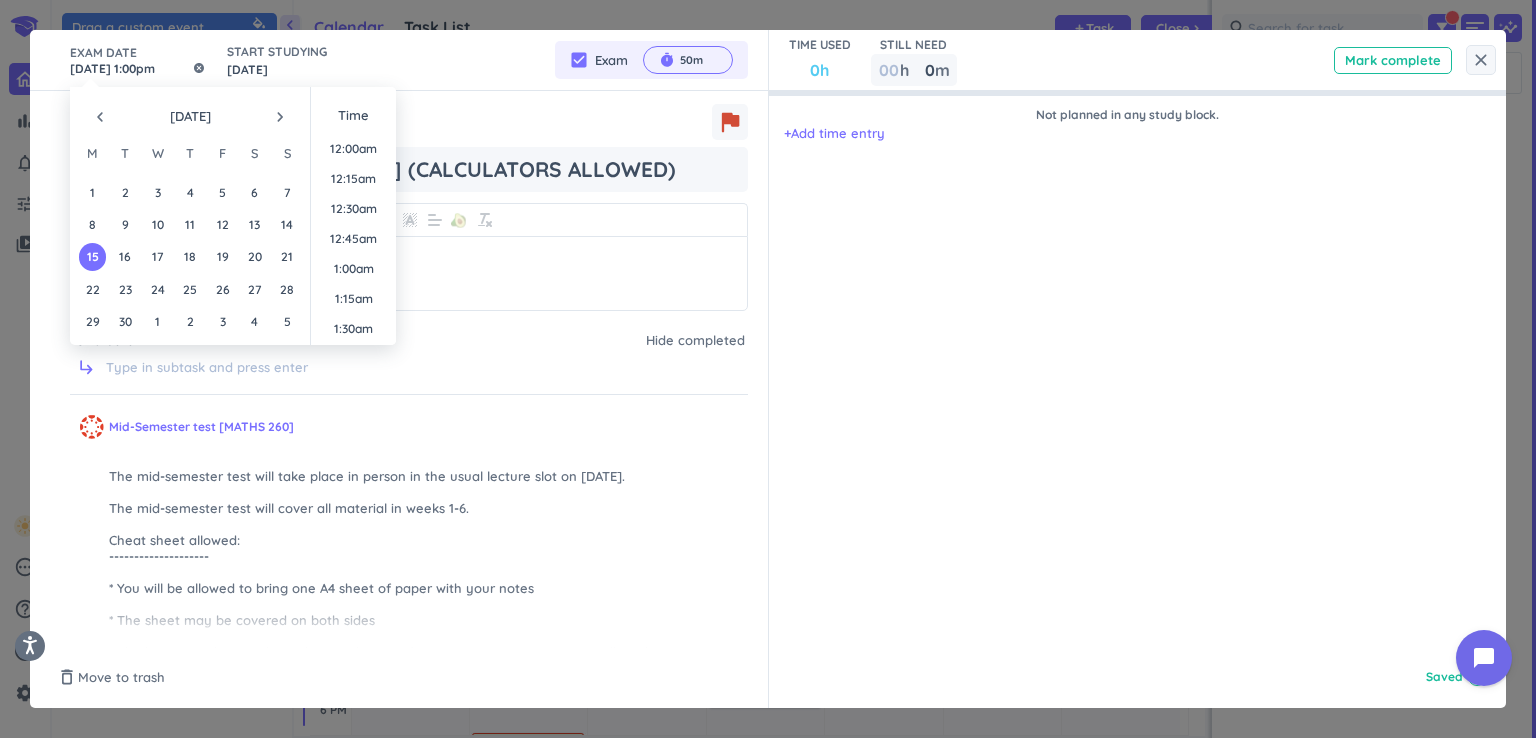 click on "[DATE] 1:00pm" at bounding box center [138, 60] 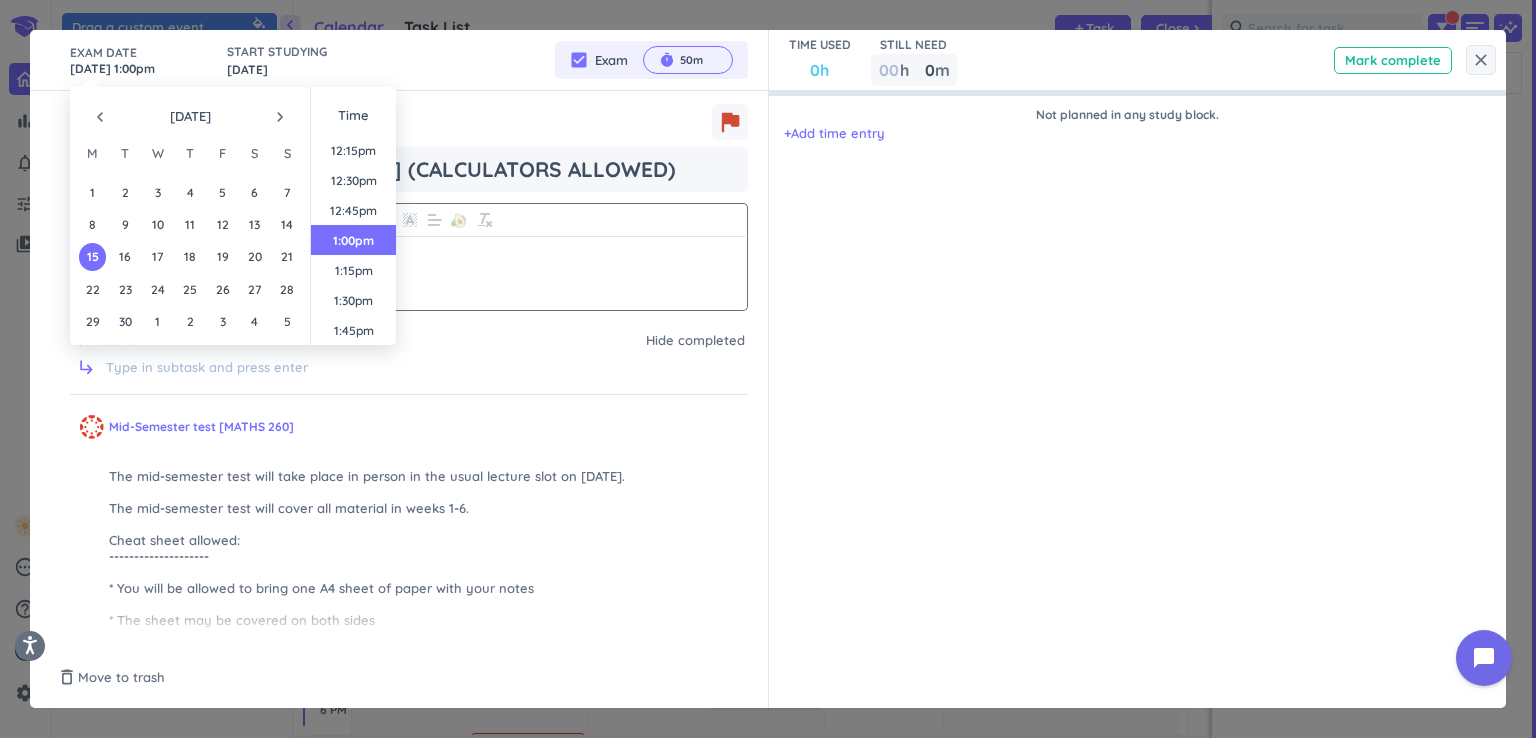 click on "1:15pm" at bounding box center [353, 270] 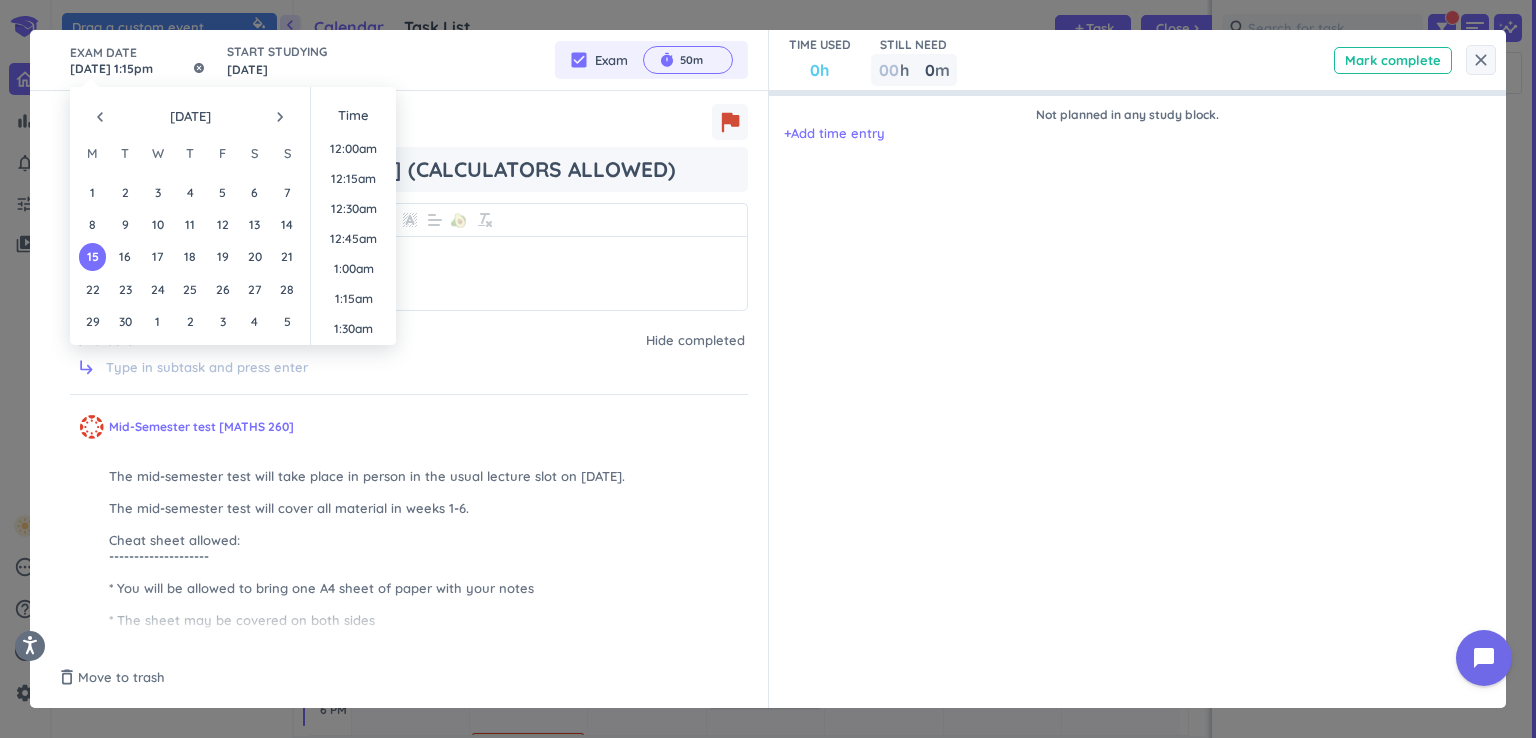 click on "[DATE] 1:15pm" at bounding box center (138, 60) 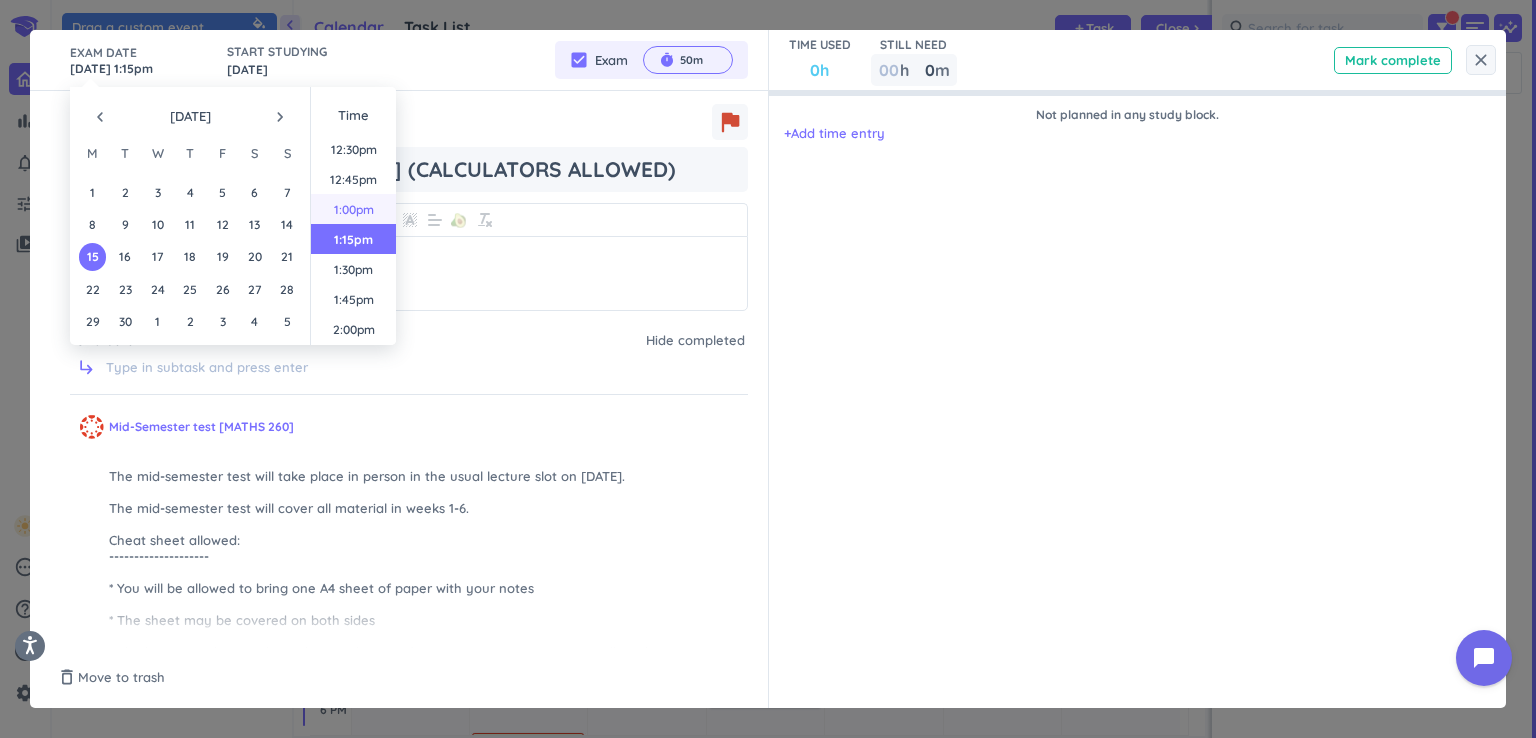 click on "1:00pm" at bounding box center (353, 209) 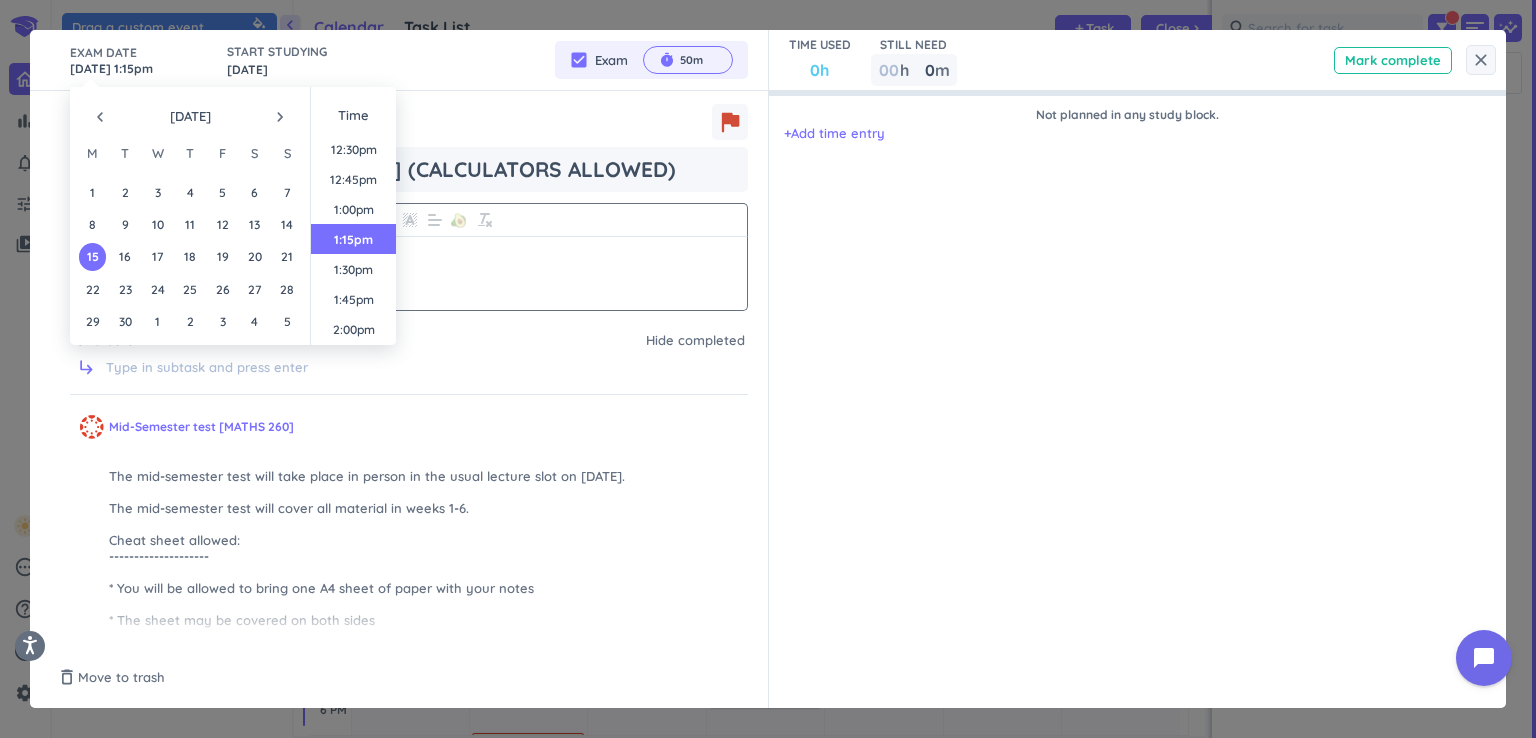 type on "[DATE] 1:00pm" 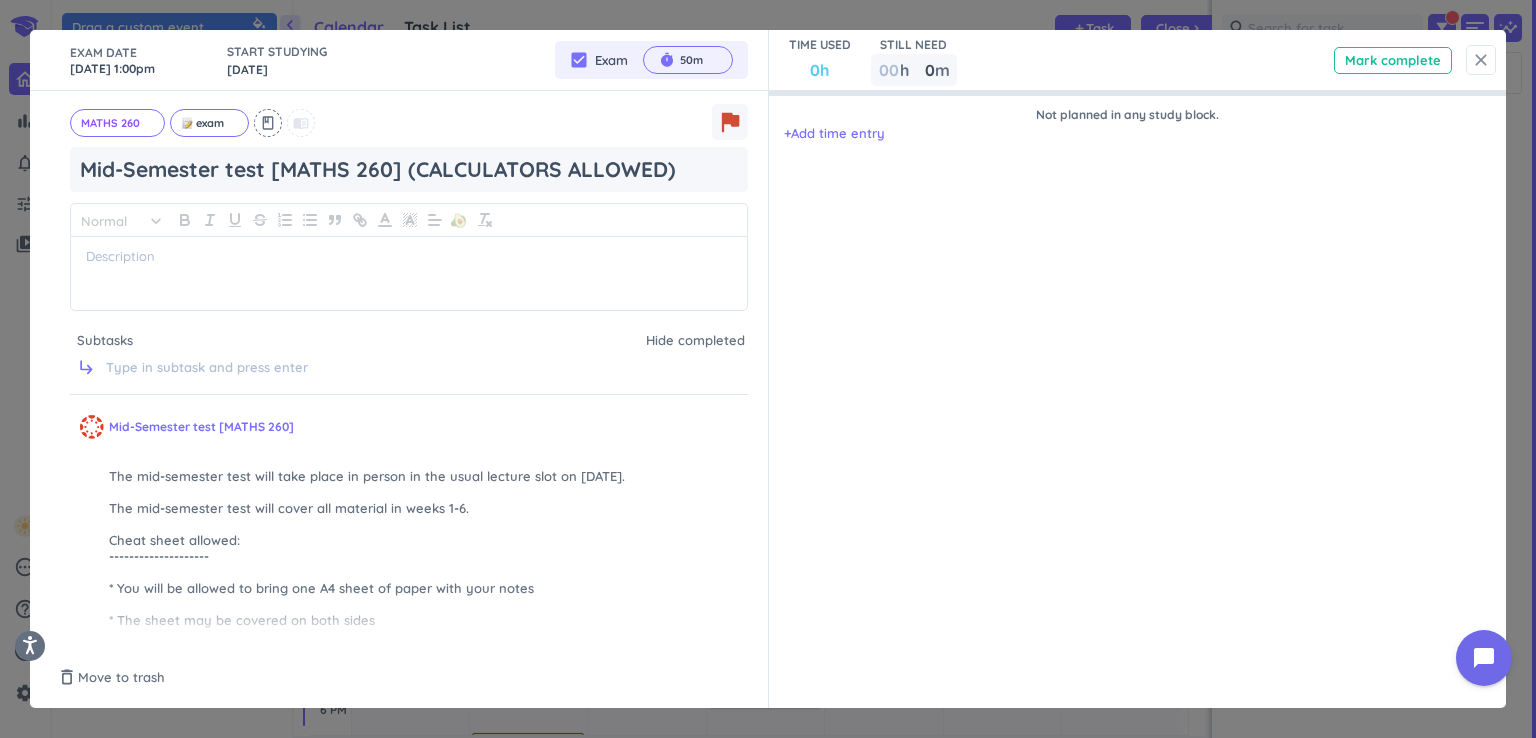 click on "close" at bounding box center (1481, 60) 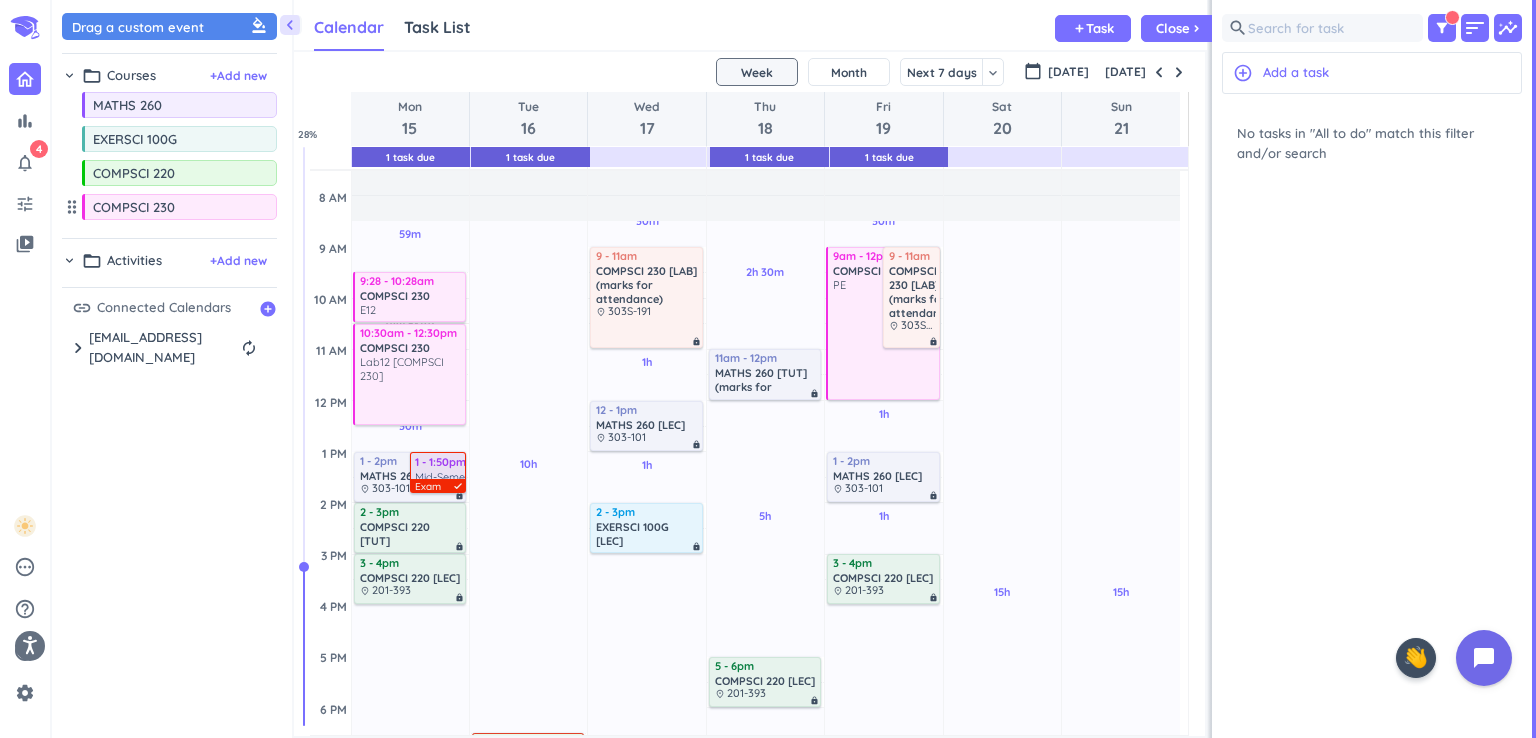 drag, startPoint x: 432, startPoint y: 459, endPoint x: 432, endPoint y: 490, distance: 31 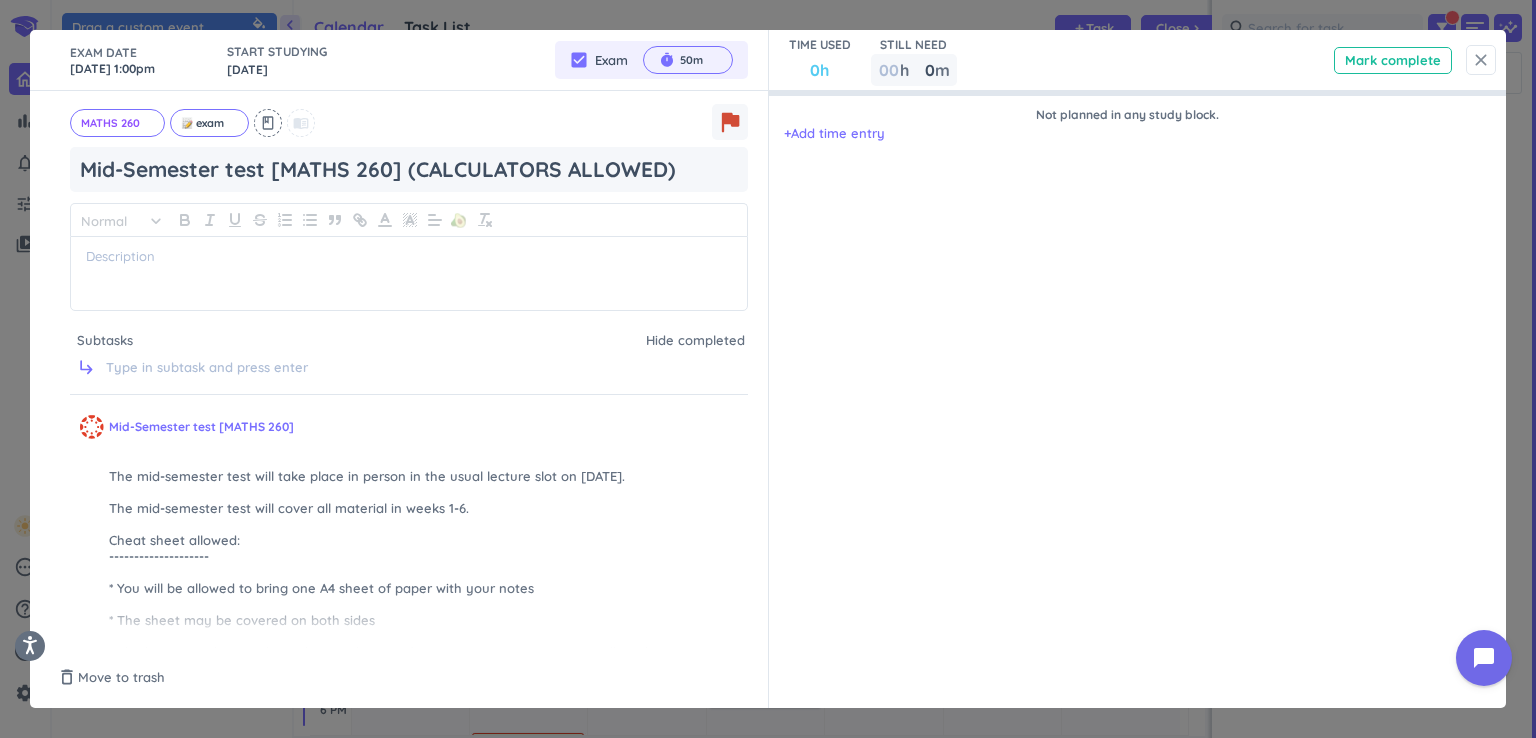 click on "close" at bounding box center [1481, 60] 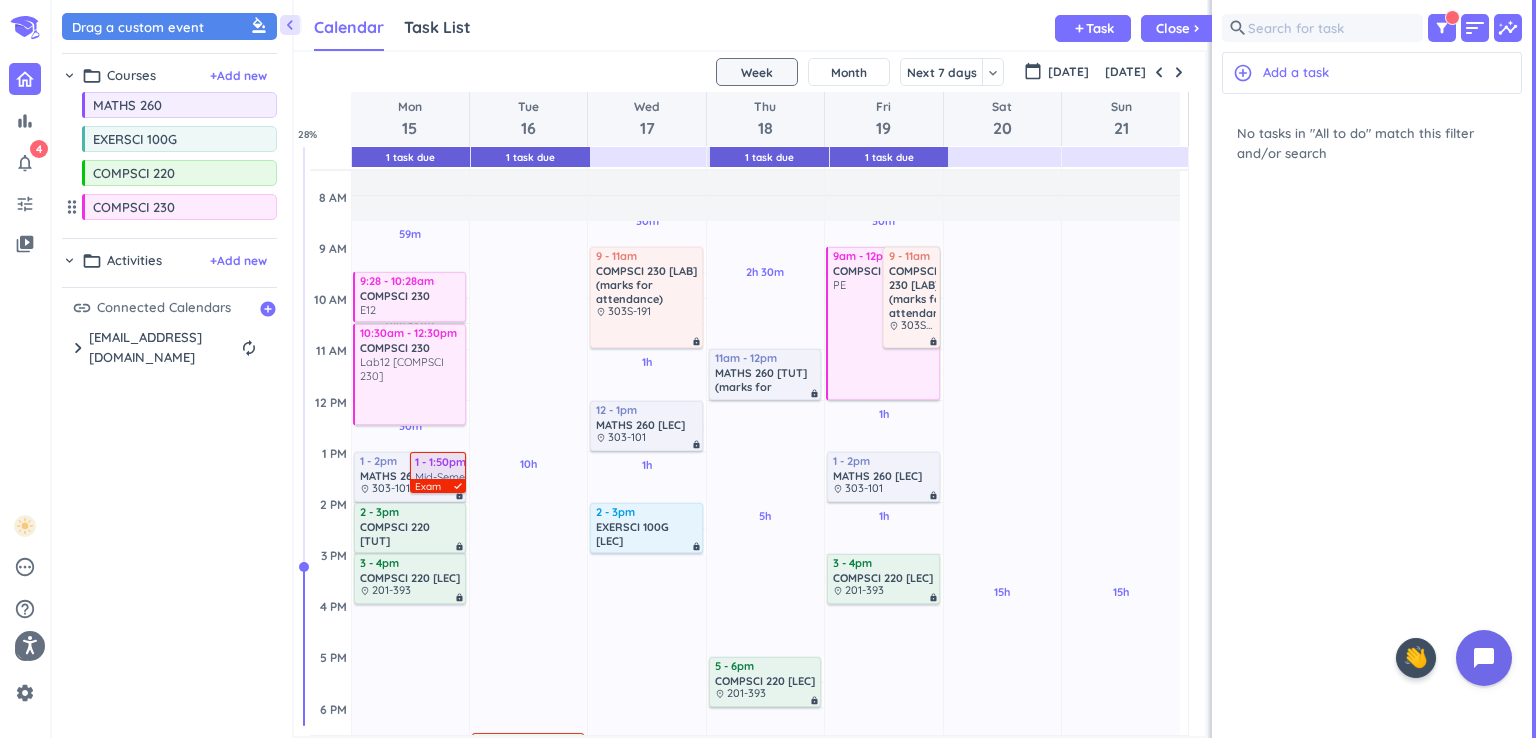 drag, startPoint x: 441, startPoint y: 461, endPoint x: 436, endPoint y: 470, distance: 10.29563 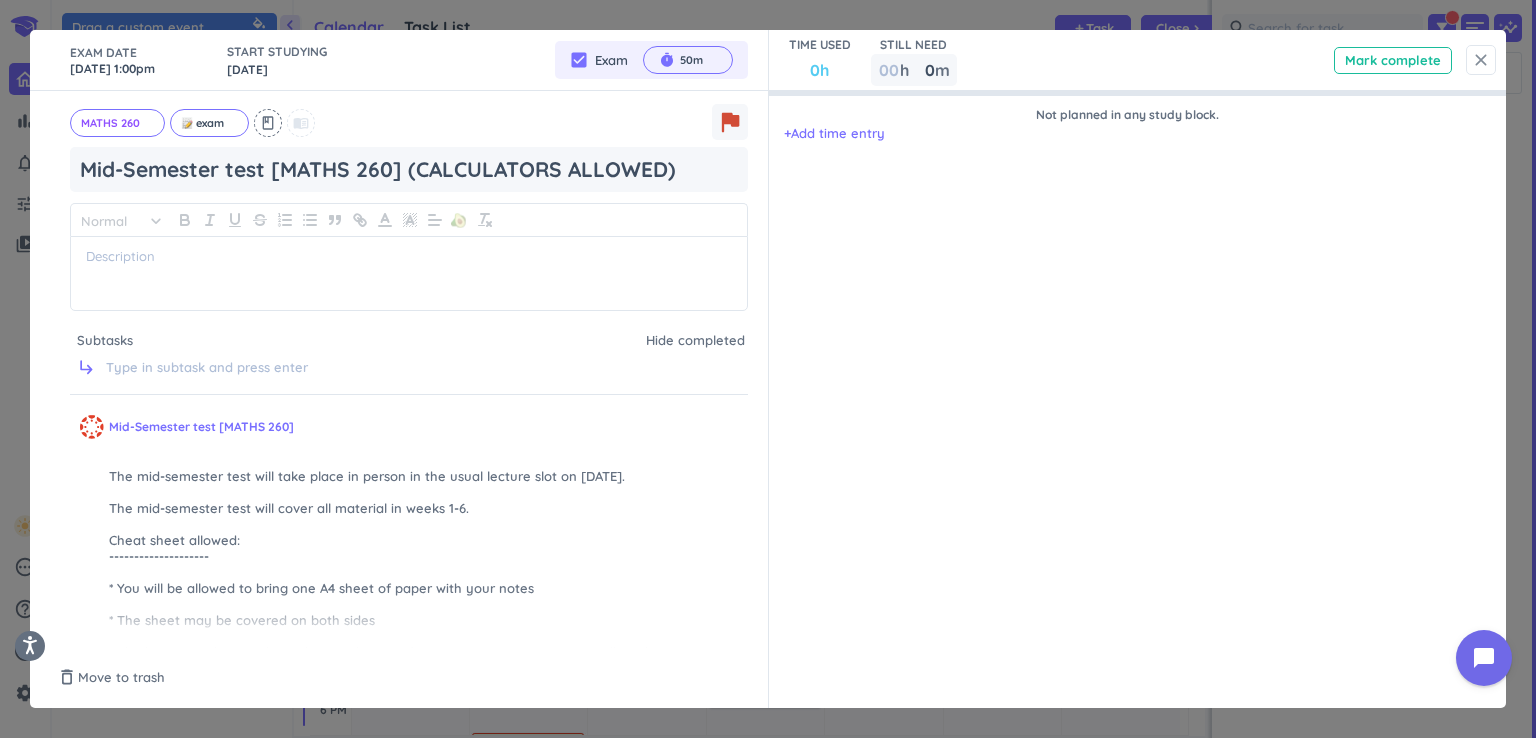 drag, startPoint x: 1470, startPoint y: 63, endPoint x: 1430, endPoint y: 75, distance: 41.761227 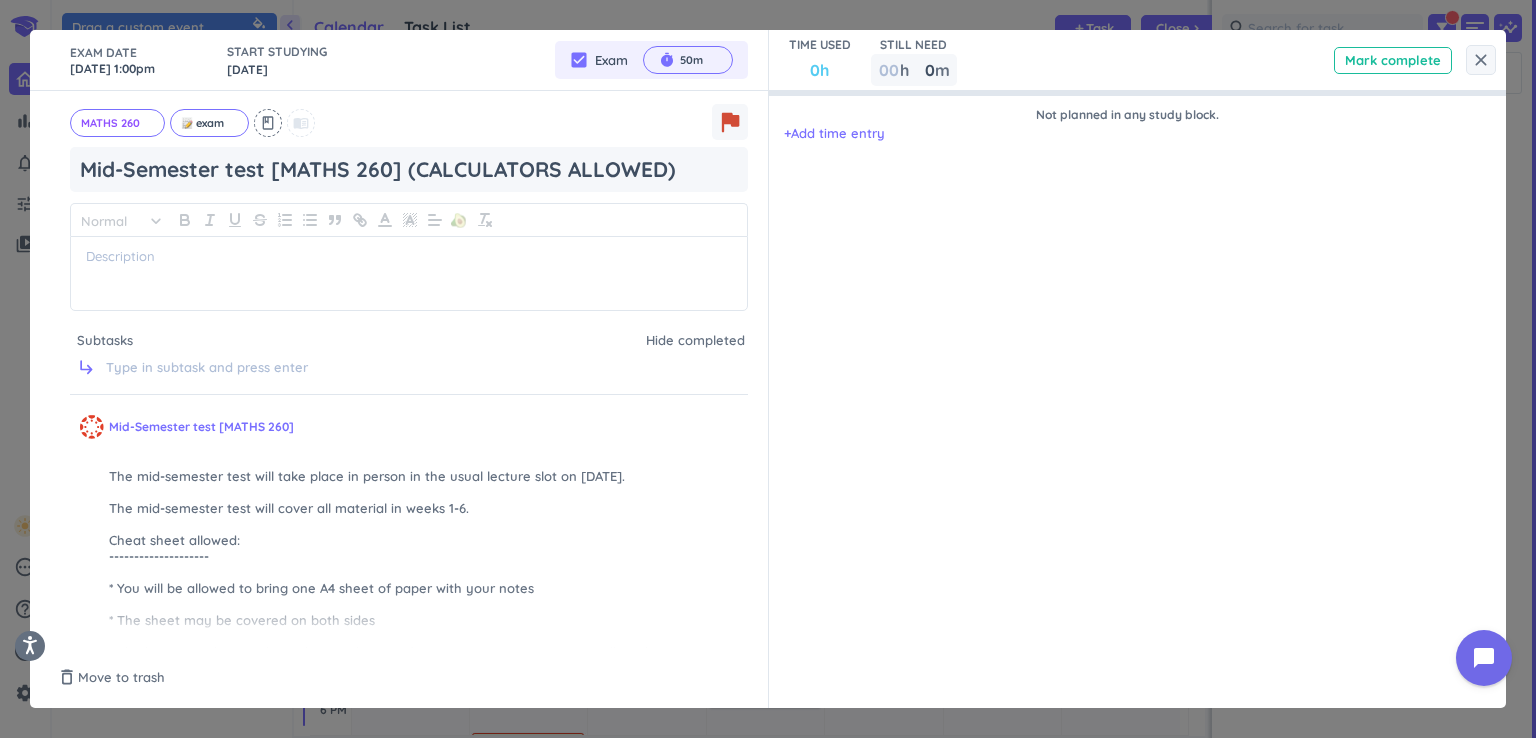 click on "close" at bounding box center (1481, 60) 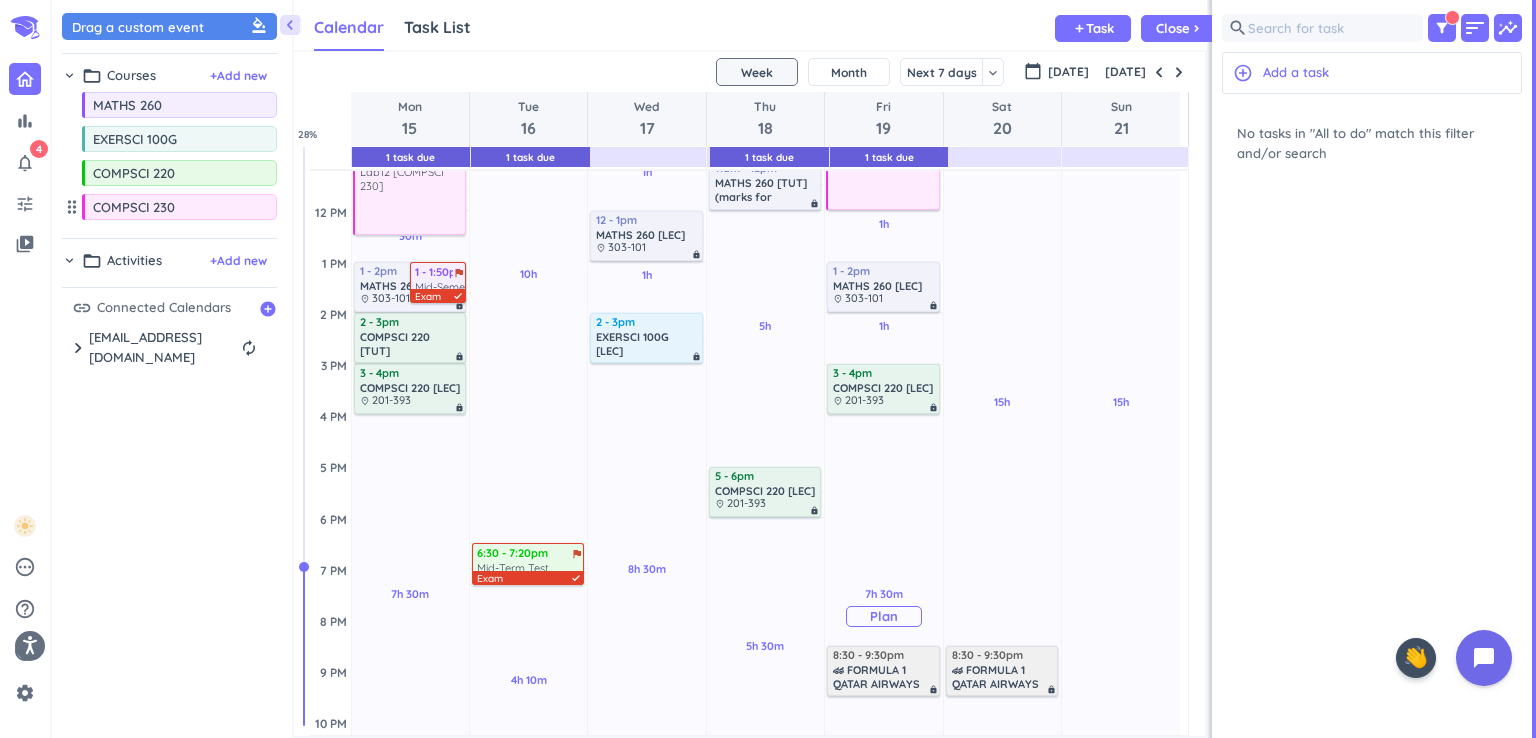 scroll, scrollTop: 380, scrollLeft: 0, axis: vertical 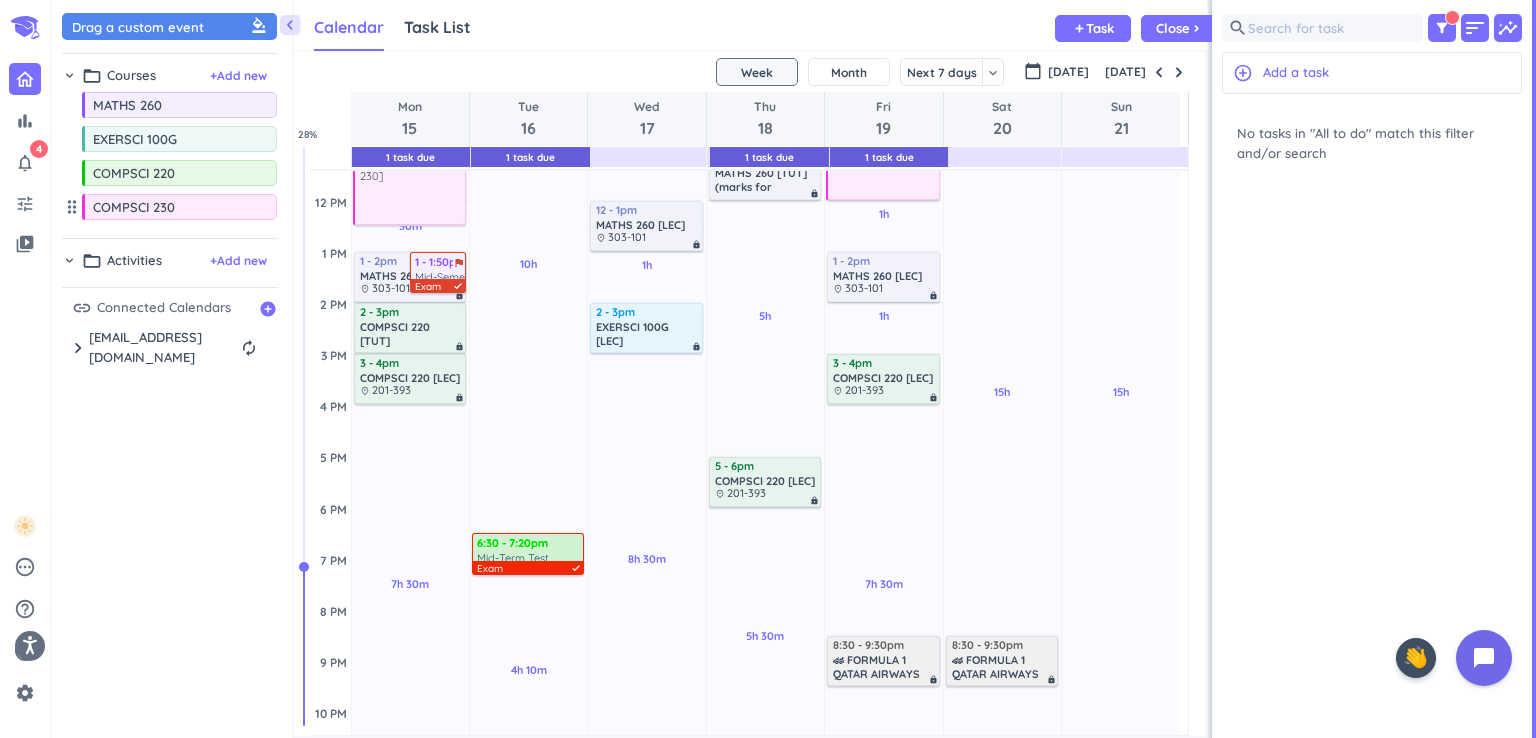 click on "Mid-Term Test [COMPSCI 220] verify test length" at bounding box center [530, 556] 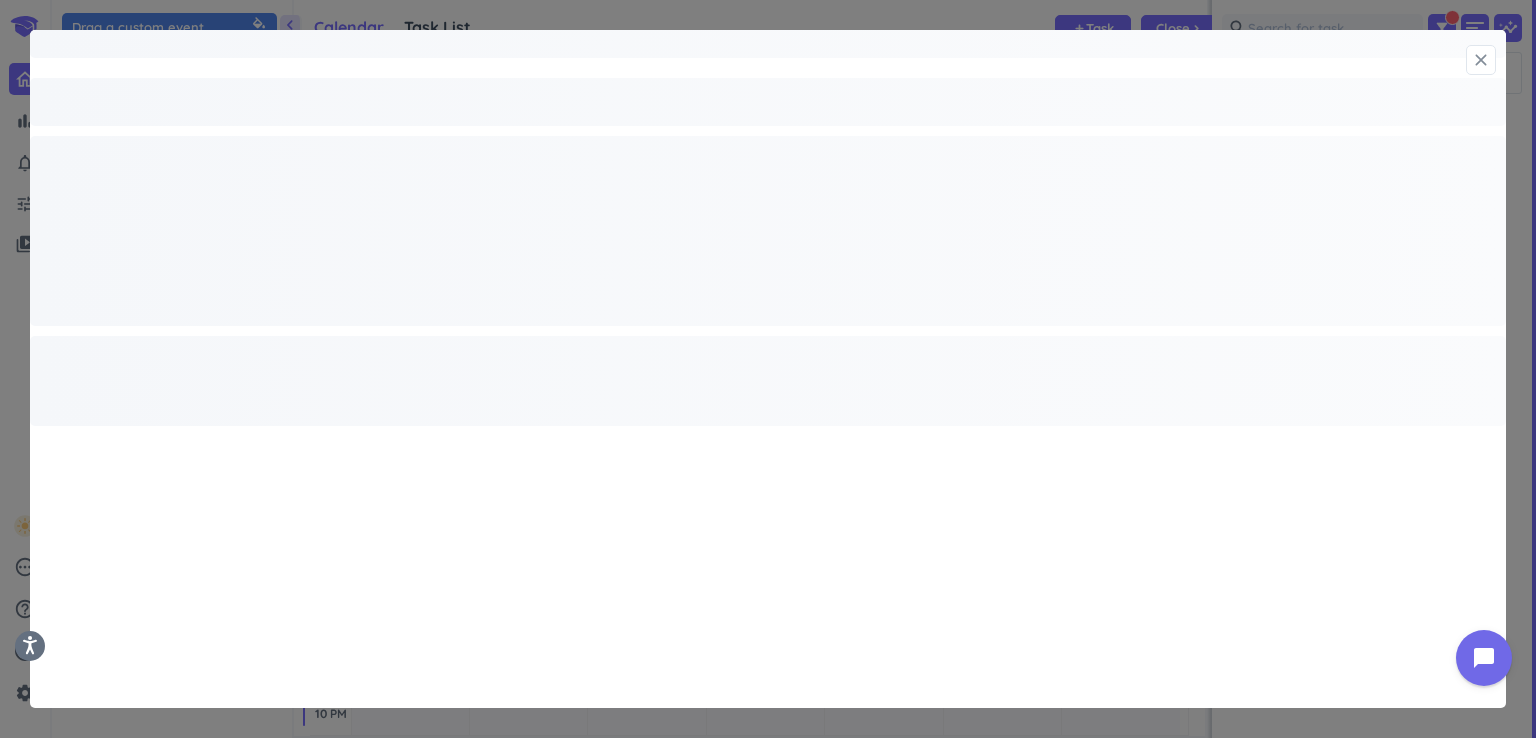 type on "x" 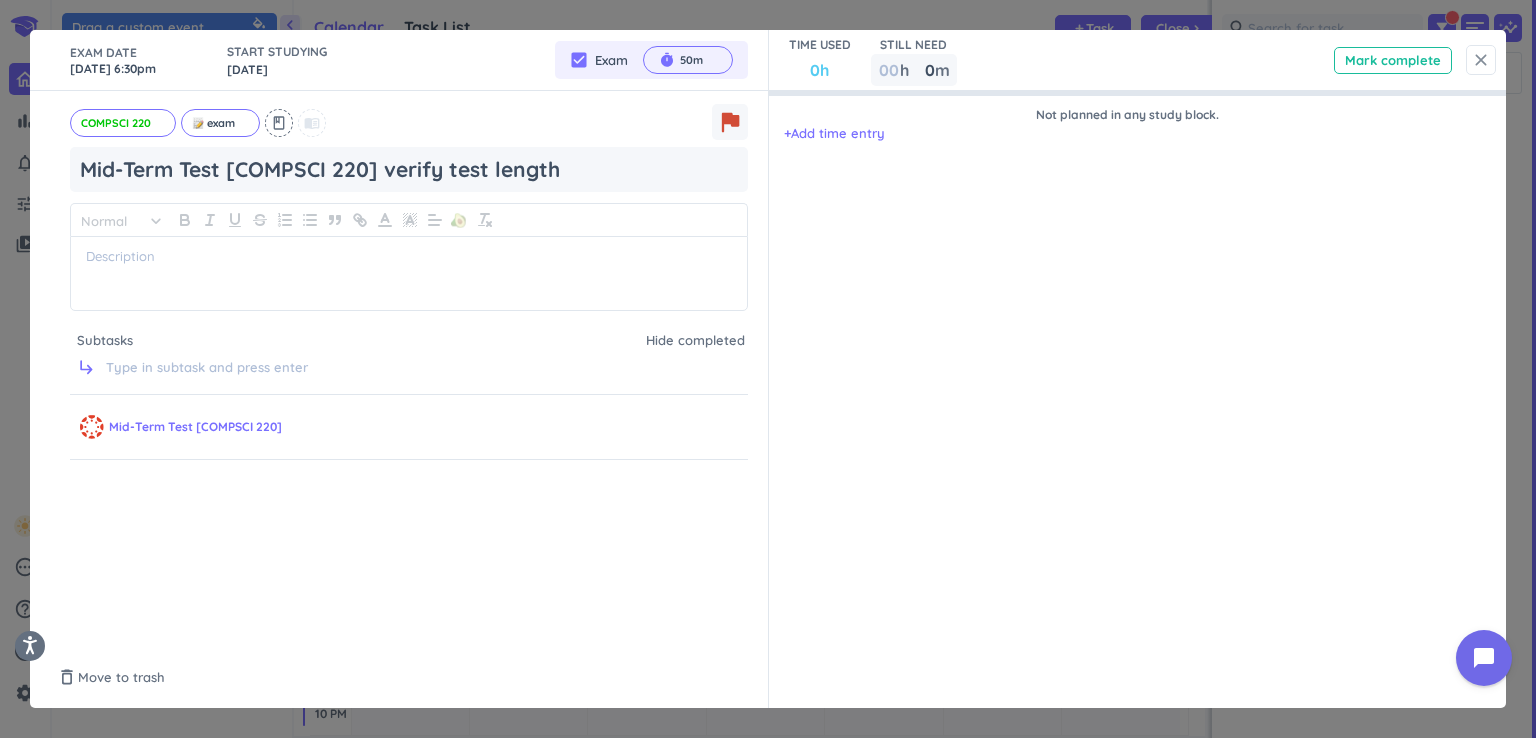 click on "close" at bounding box center (1481, 60) 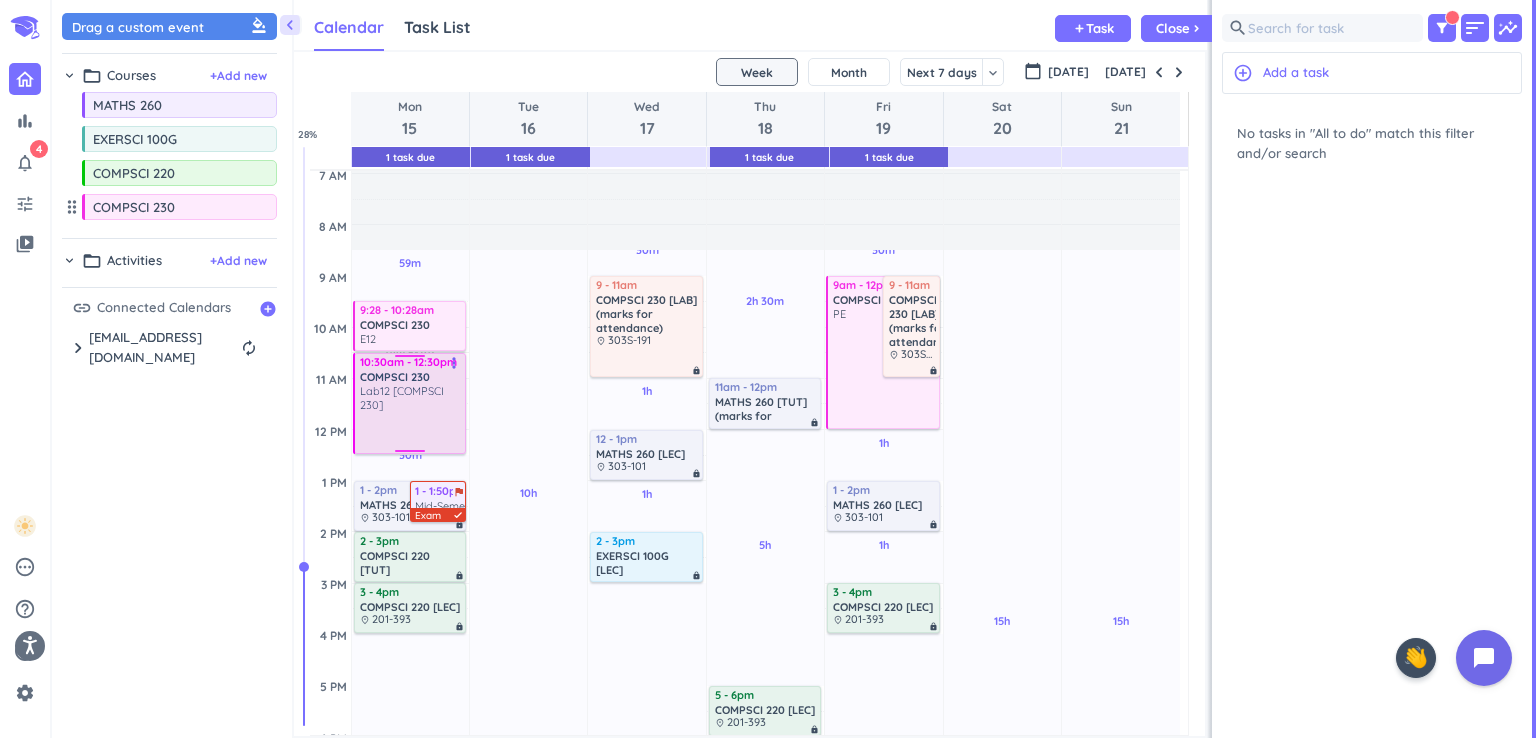 scroll, scrollTop: 80, scrollLeft: 0, axis: vertical 